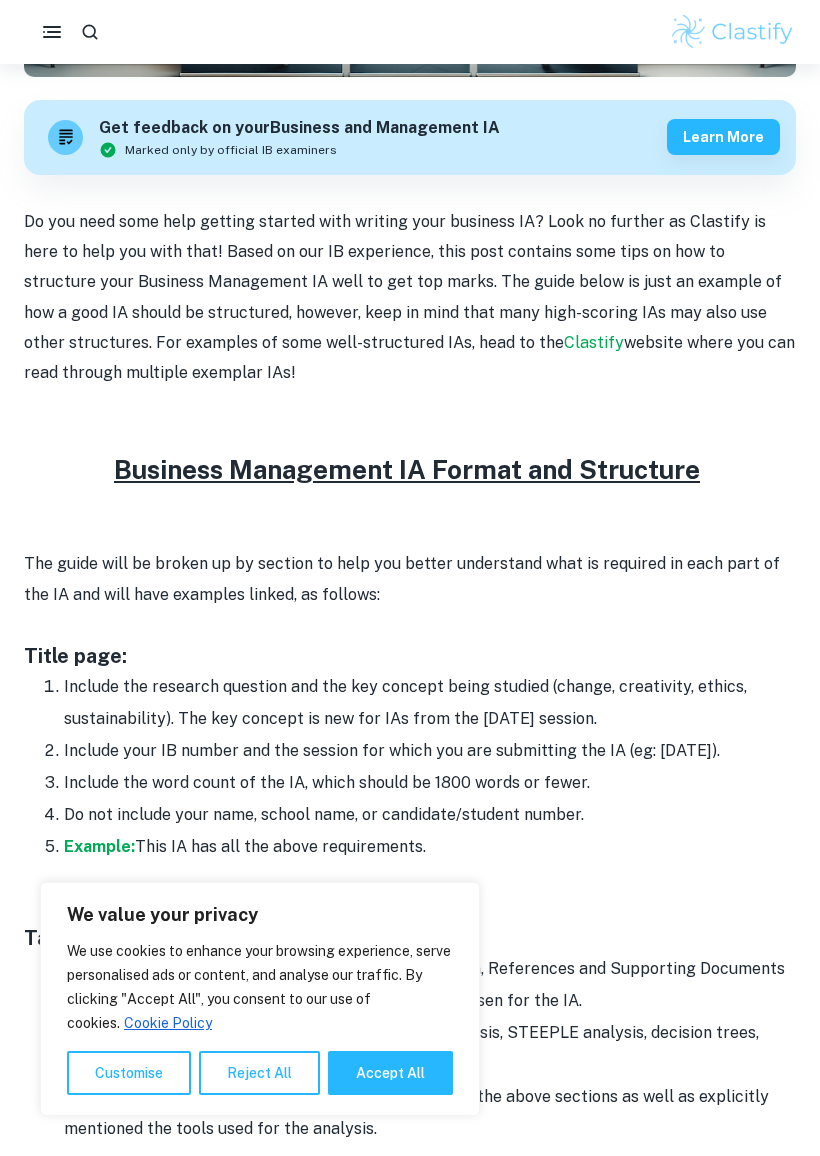 scroll, scrollTop: 643, scrollLeft: 0, axis: vertical 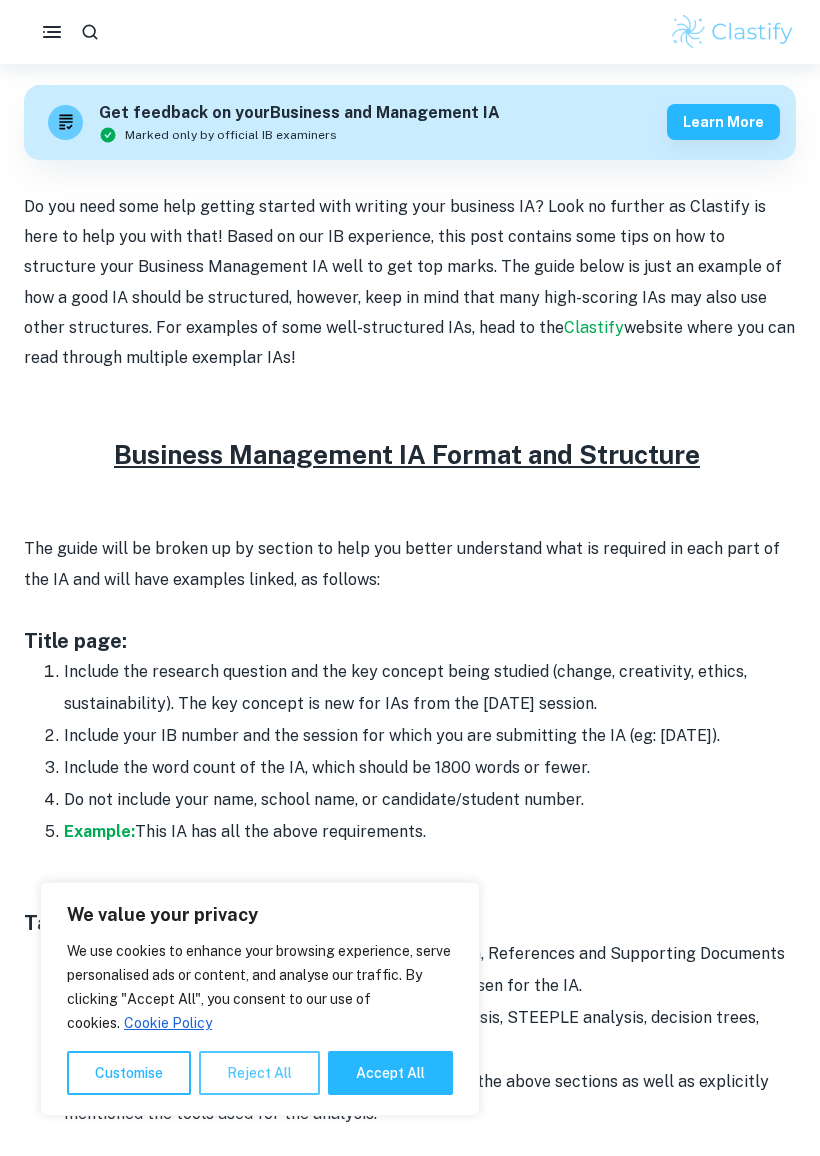 click on "Reject All" at bounding box center (259, 1073) 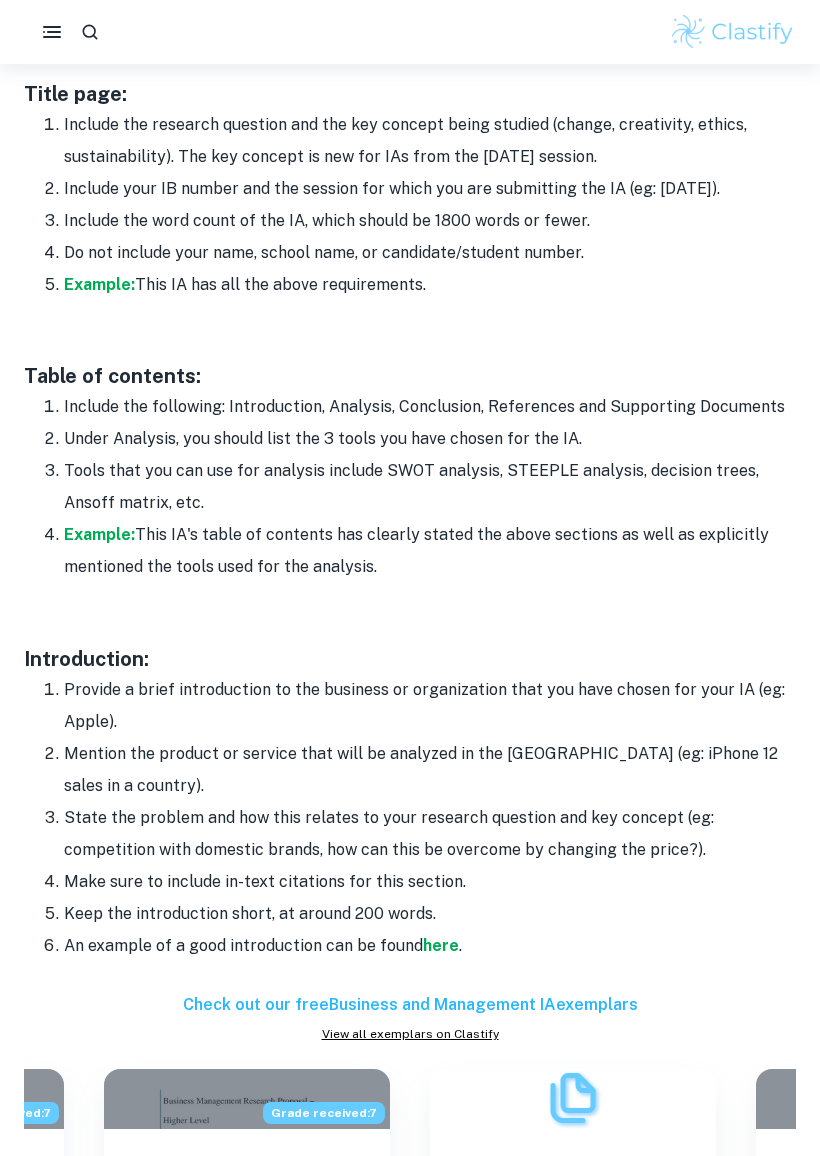 scroll, scrollTop: 1388, scrollLeft: 0, axis: vertical 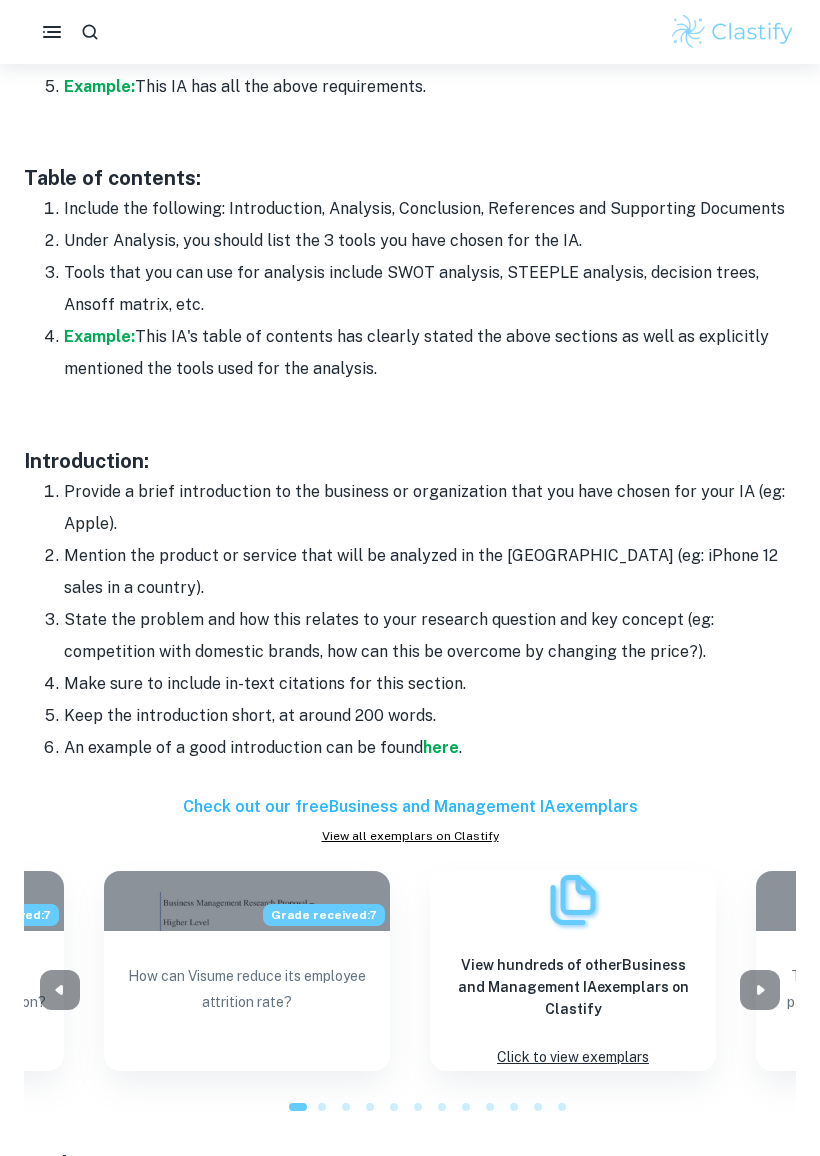 click on "Table of contents:" at bounding box center [410, 178] 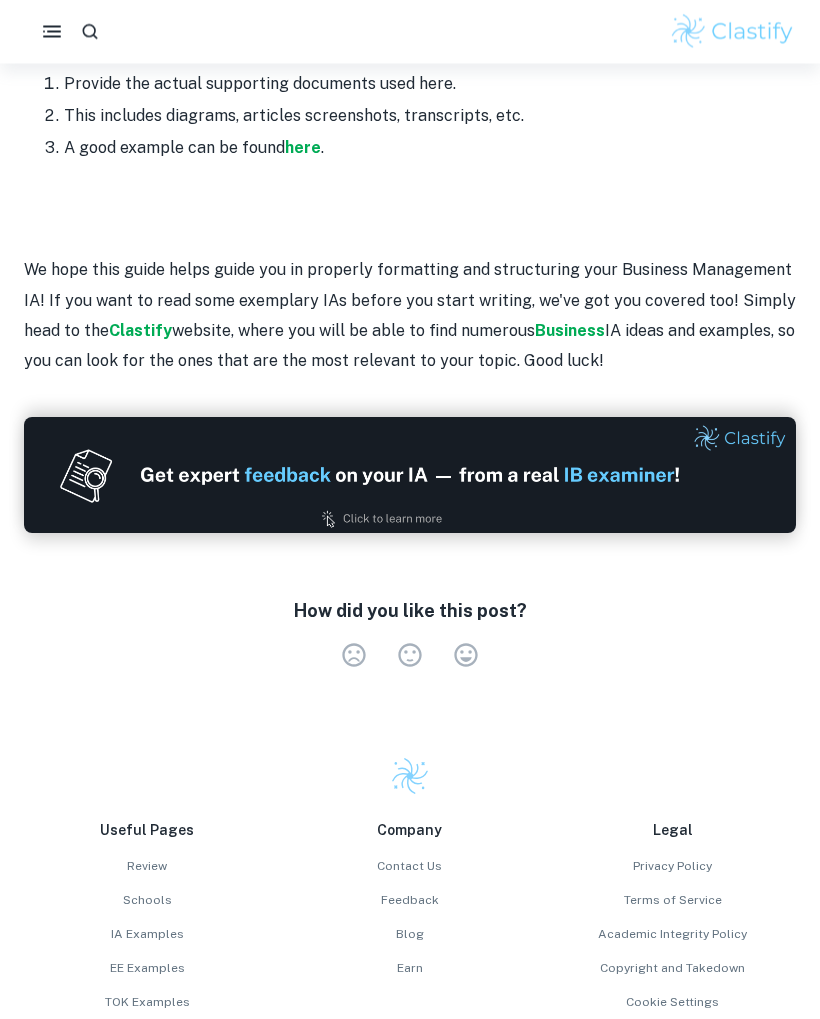 scroll, scrollTop: 3615, scrollLeft: 0, axis: vertical 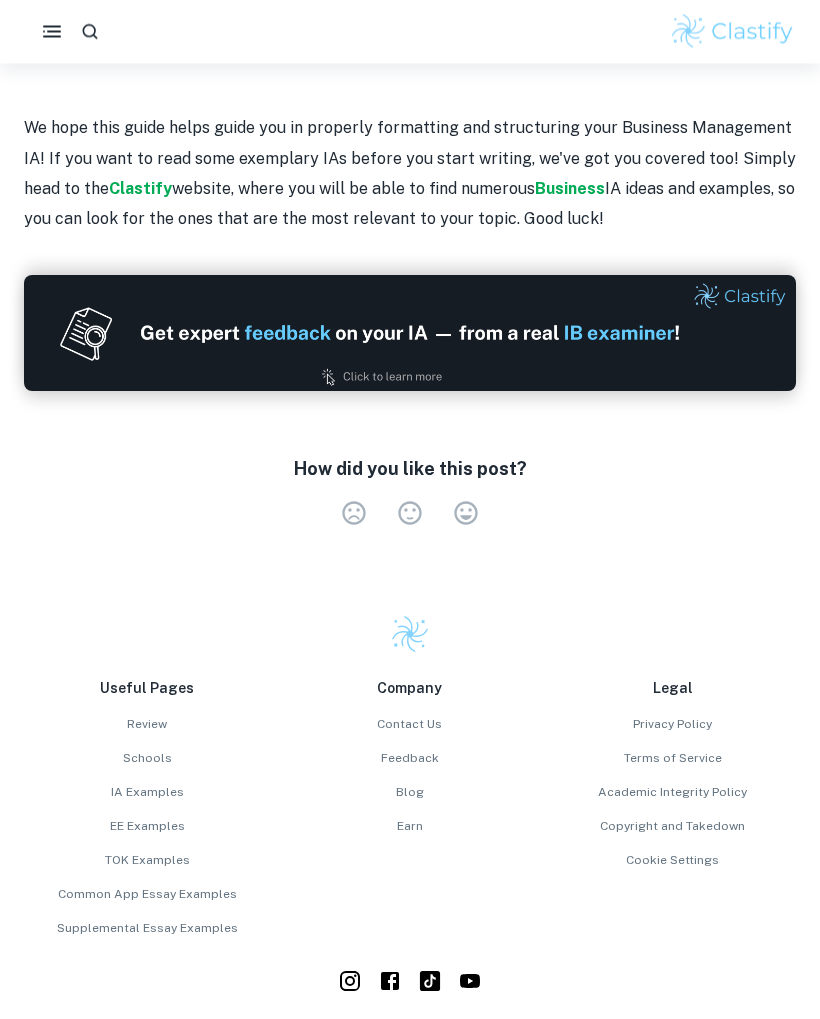 click on "Very Satisfied" at bounding box center (466, 514) 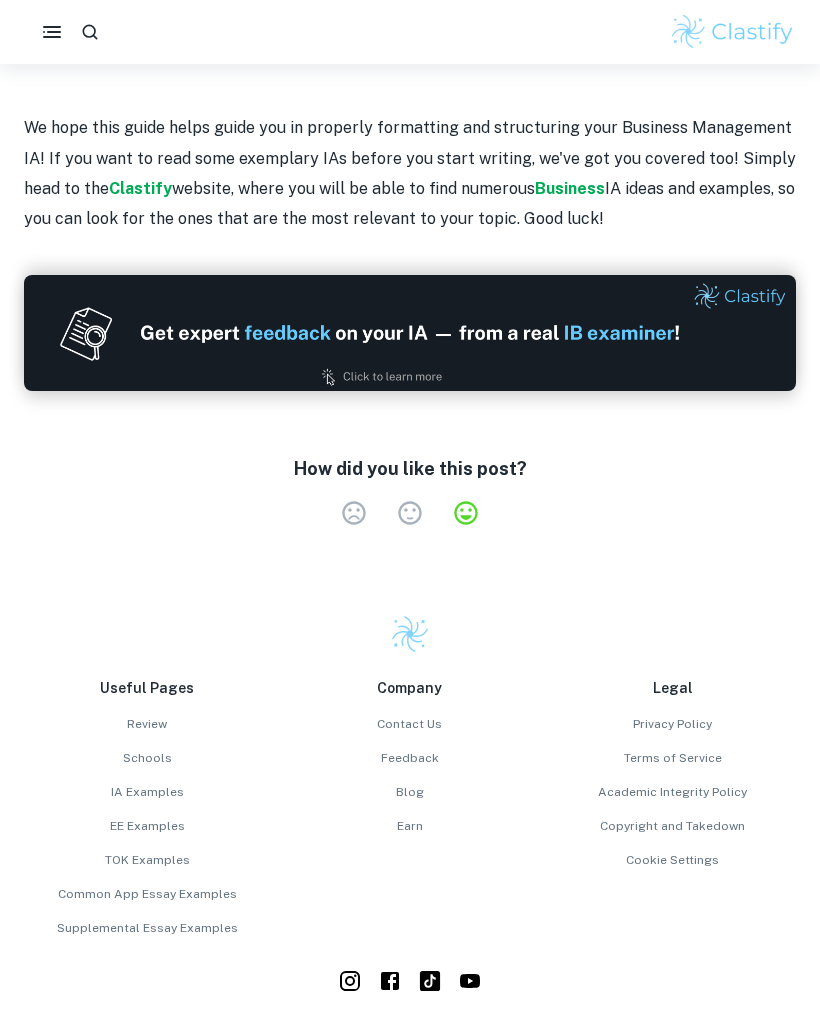 click on "Very Satisfied" at bounding box center (466, 513) 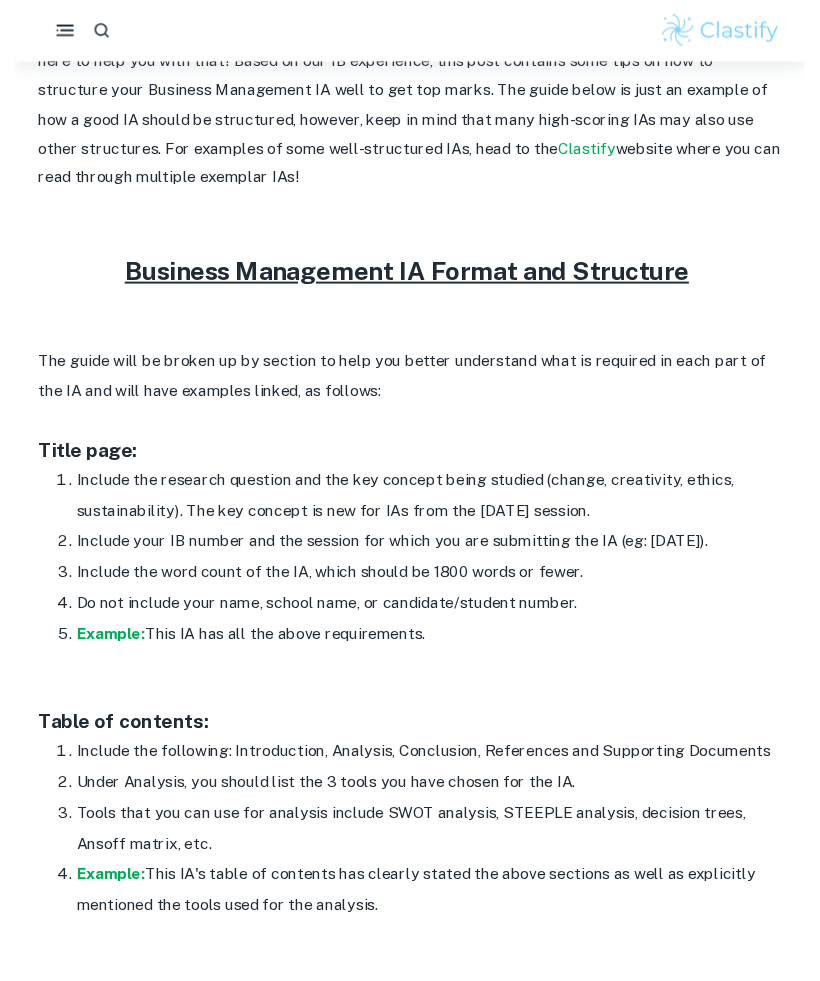 scroll, scrollTop: 817, scrollLeft: 0, axis: vertical 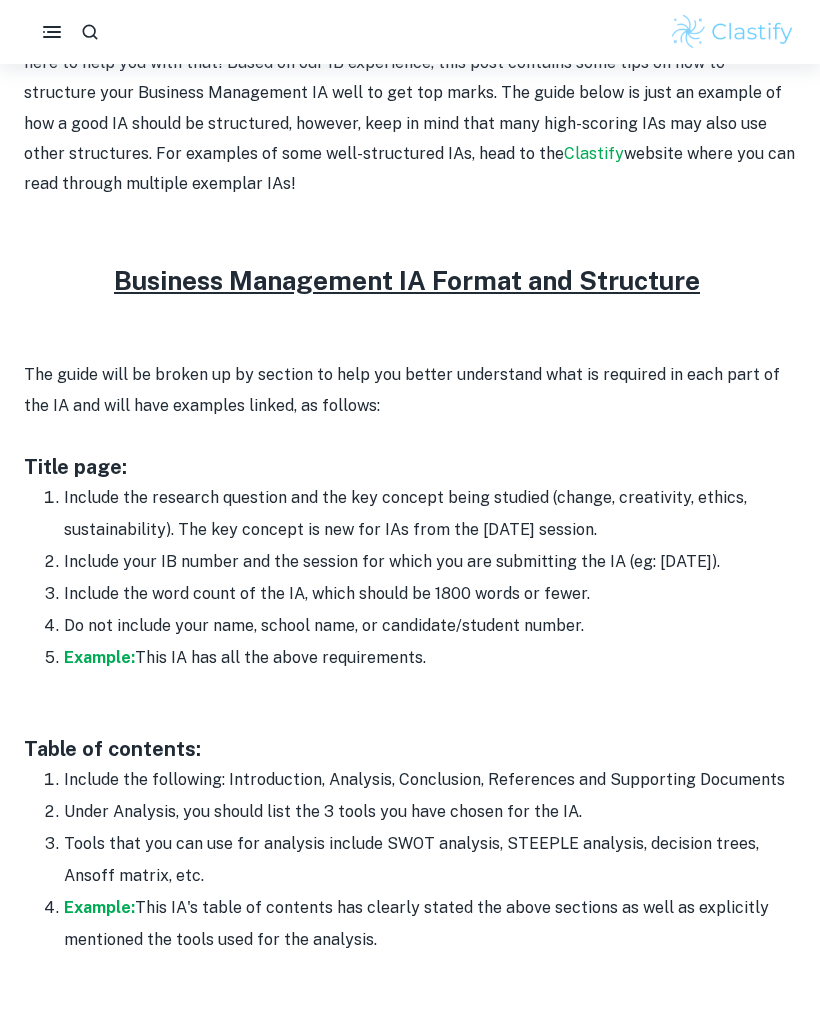 click at bounding box center [90, 32] 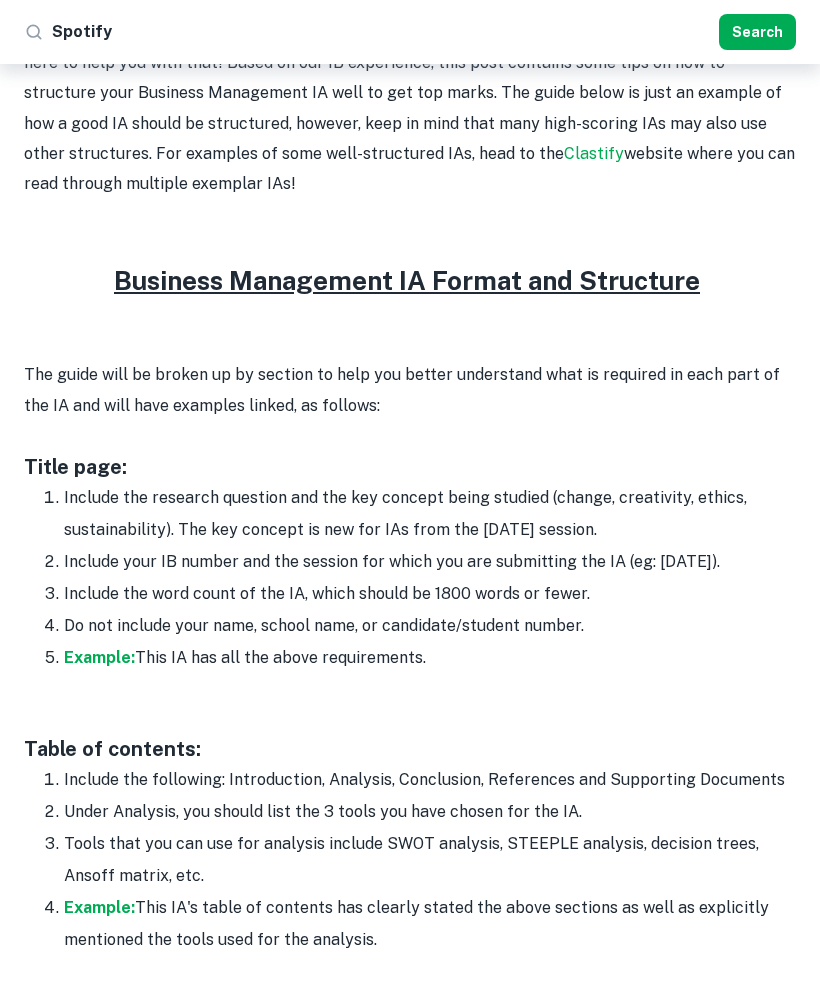 type on "Spotify" 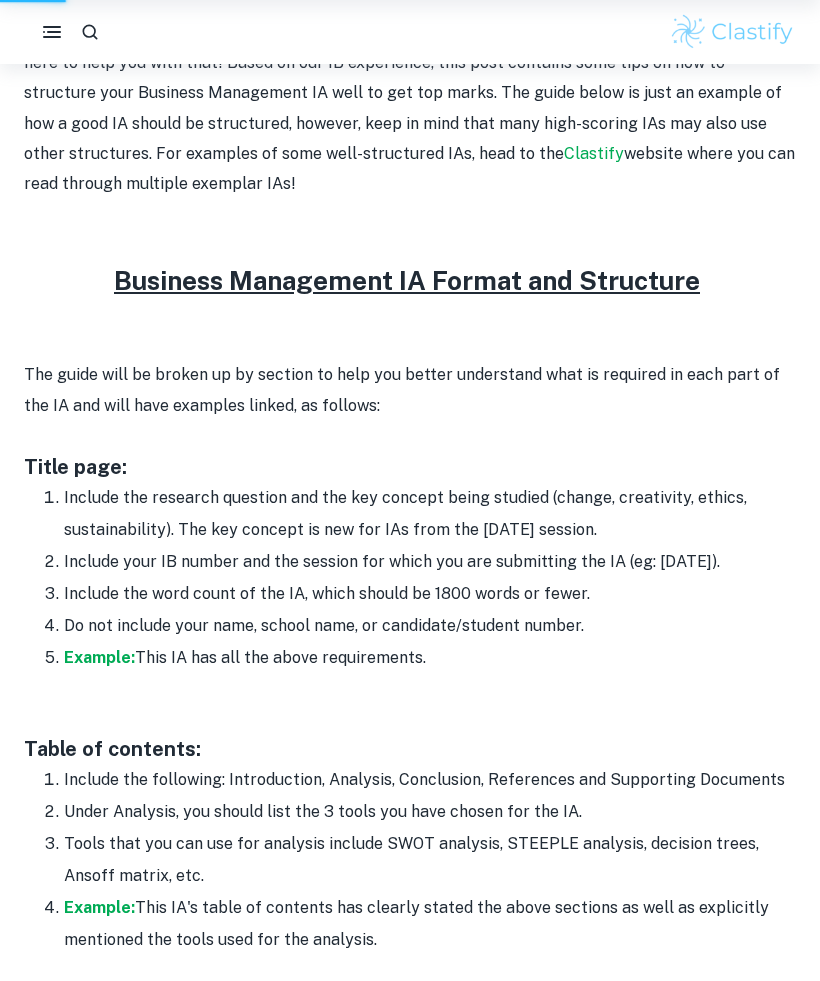 click at bounding box center [732, 32] 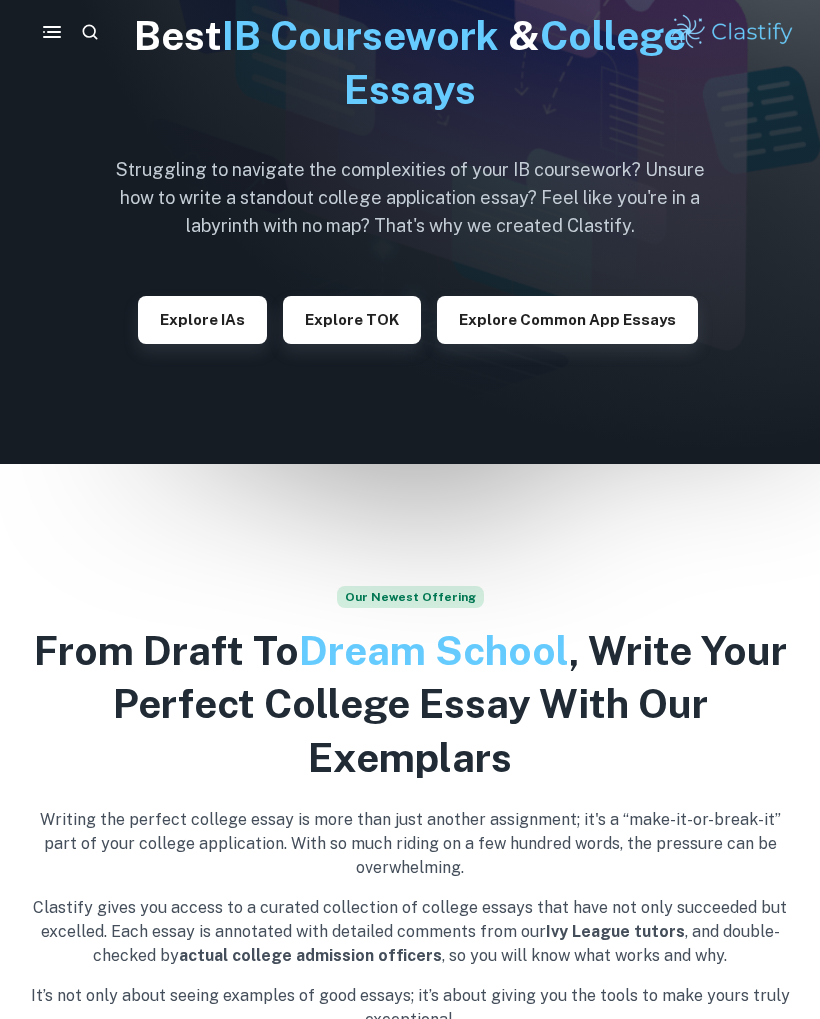 scroll, scrollTop: 0, scrollLeft: 0, axis: both 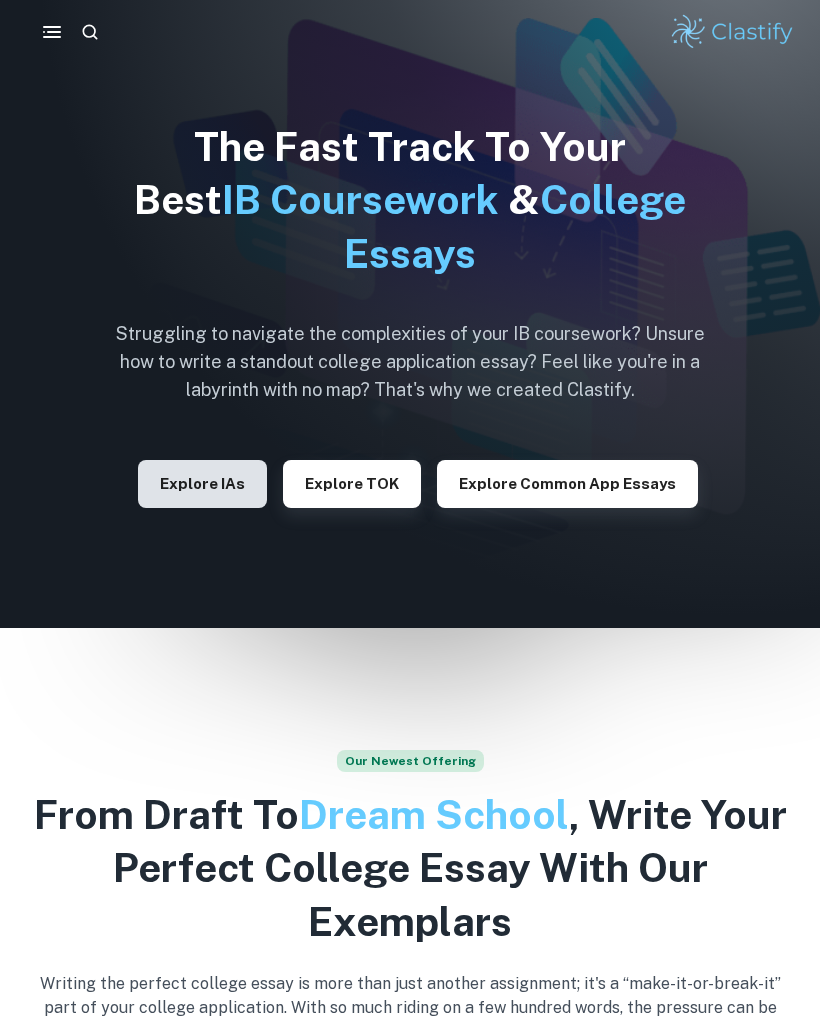click on "Explore IAs" at bounding box center (202, 484) 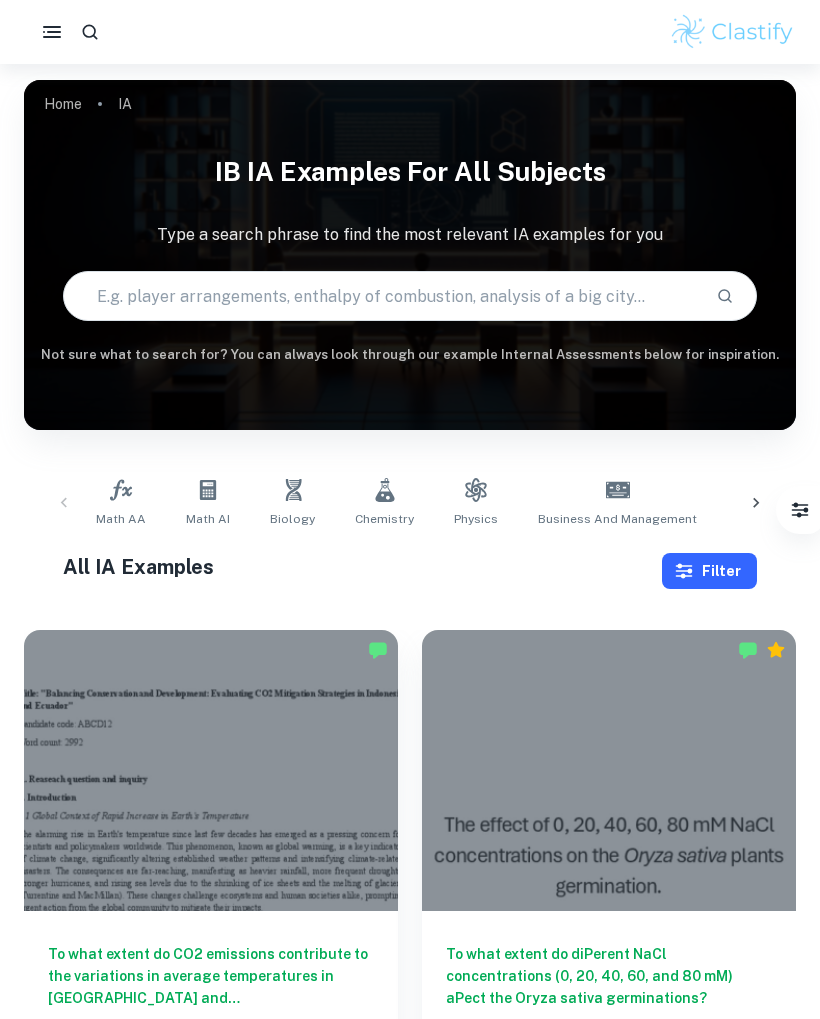 click on "Filter" at bounding box center [709, 571] 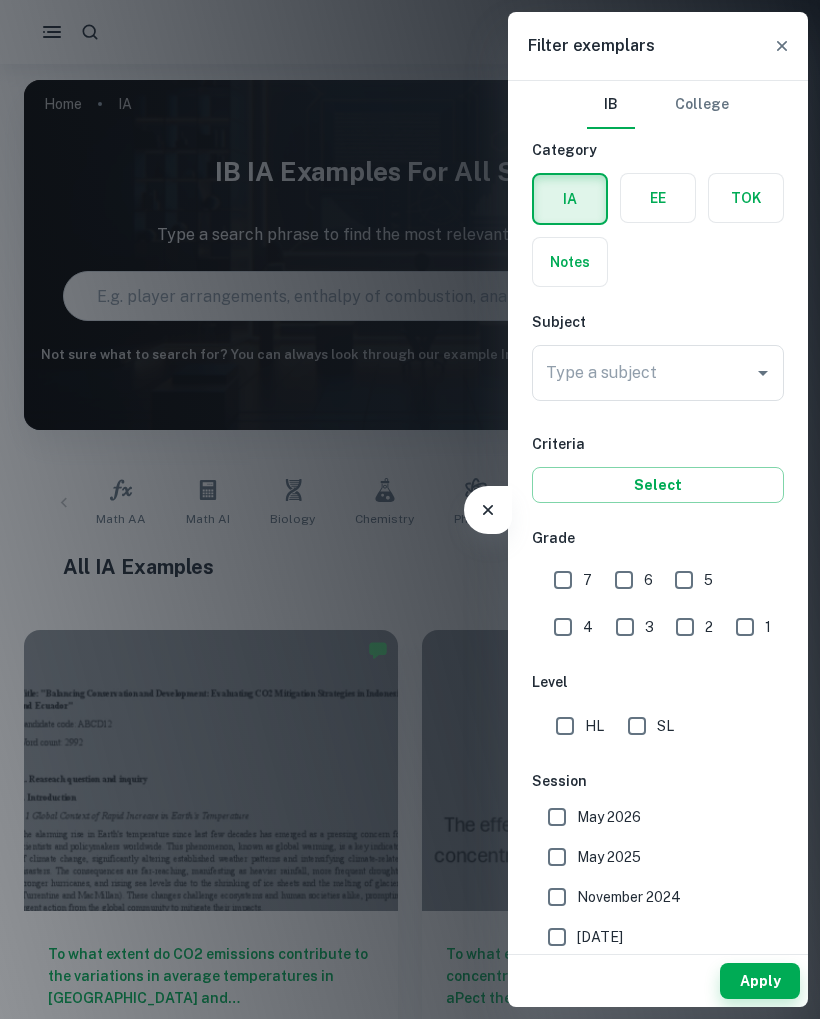 click at bounding box center (410, 509) 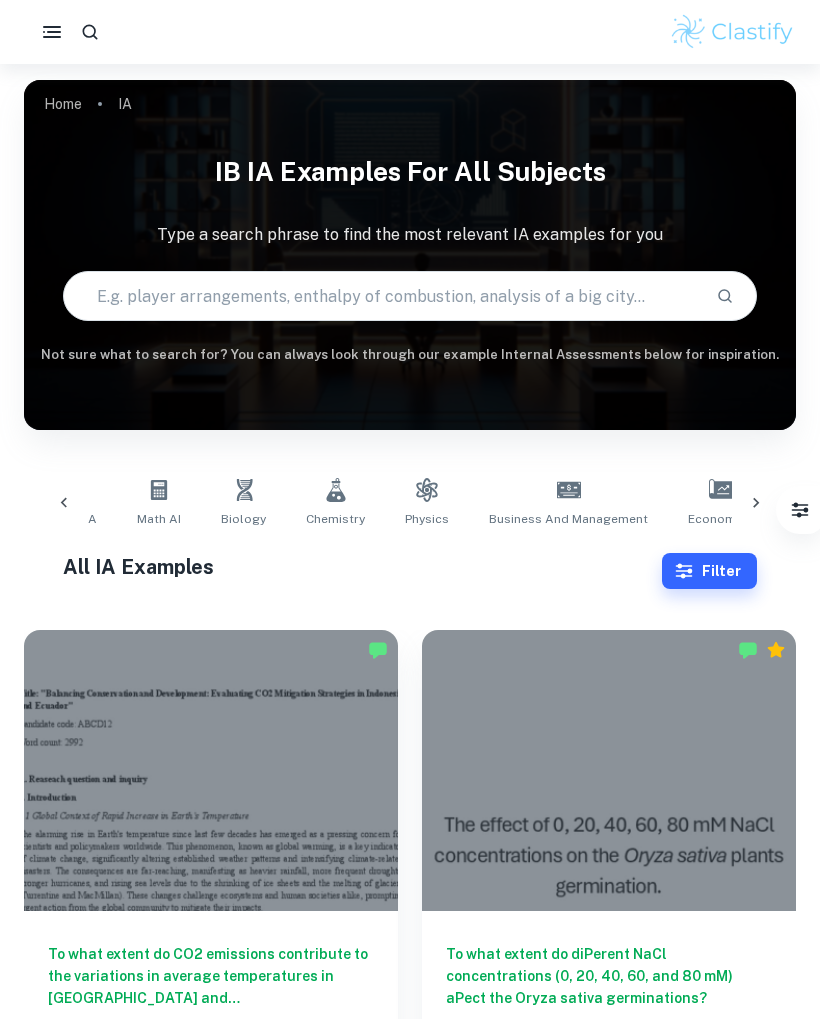 scroll, scrollTop: 0, scrollLeft: 55, axis: horizontal 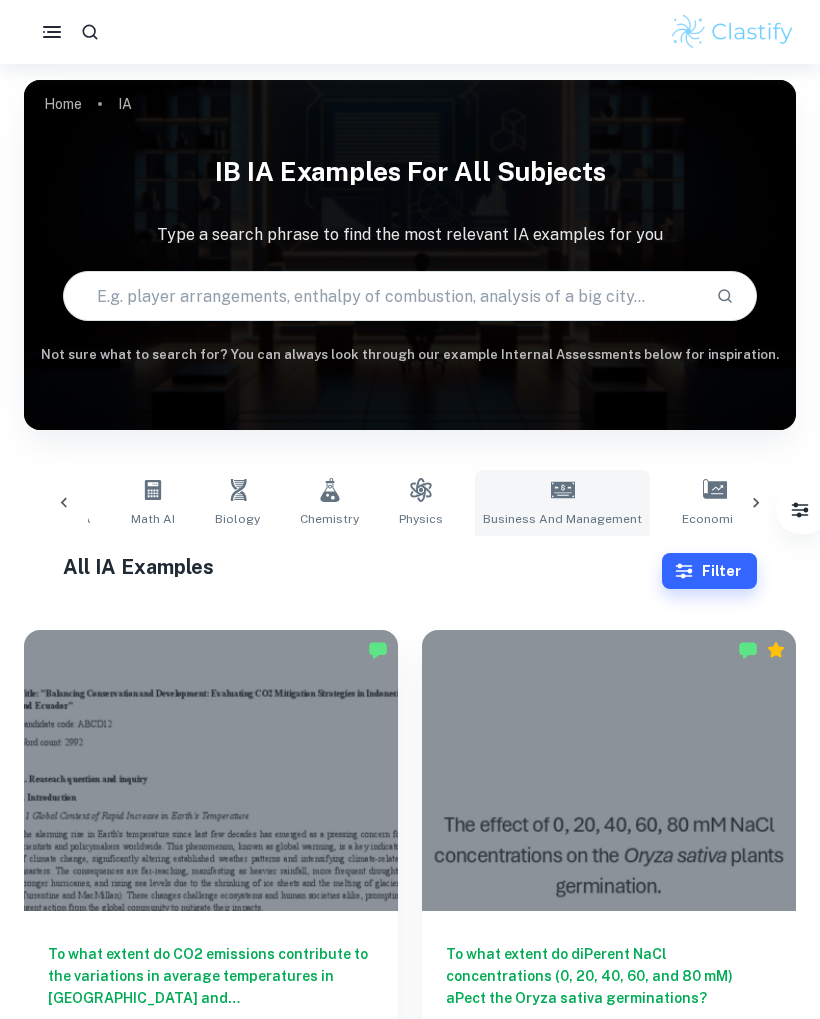 click on "Business and Management" at bounding box center (562, 503) 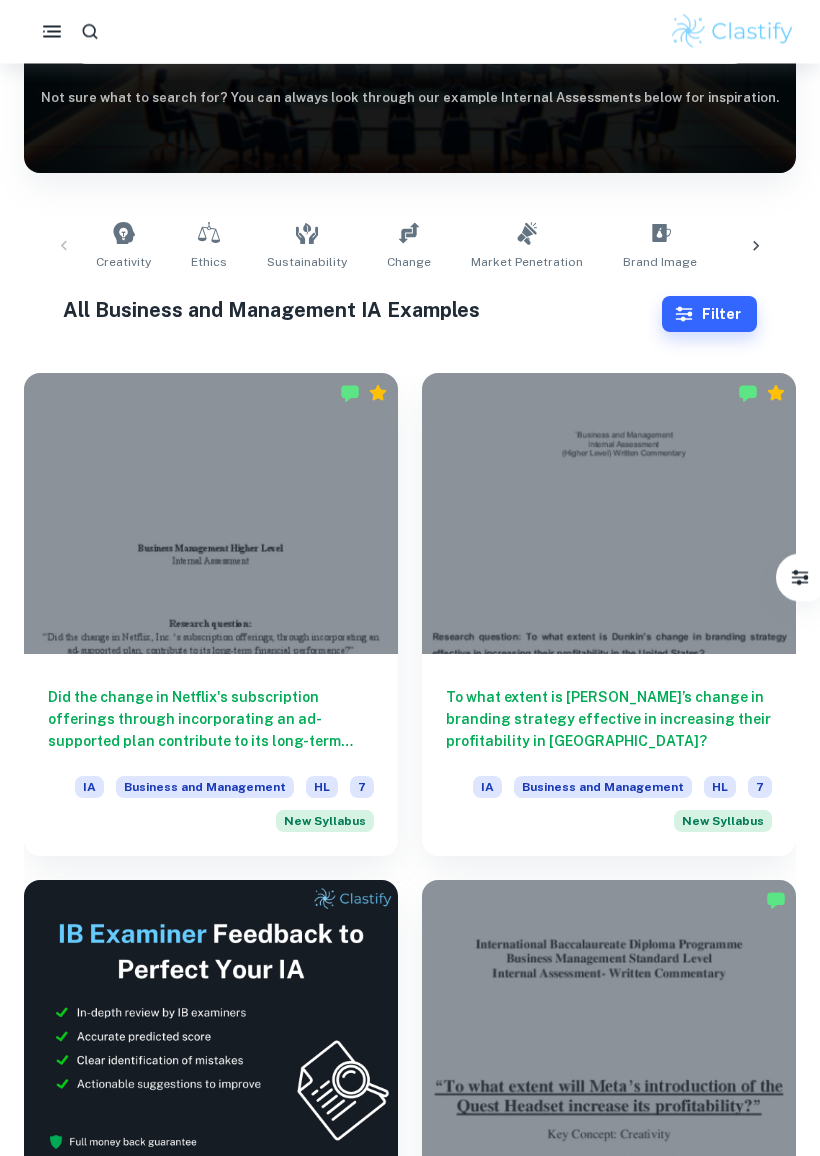 scroll, scrollTop: 257, scrollLeft: 0, axis: vertical 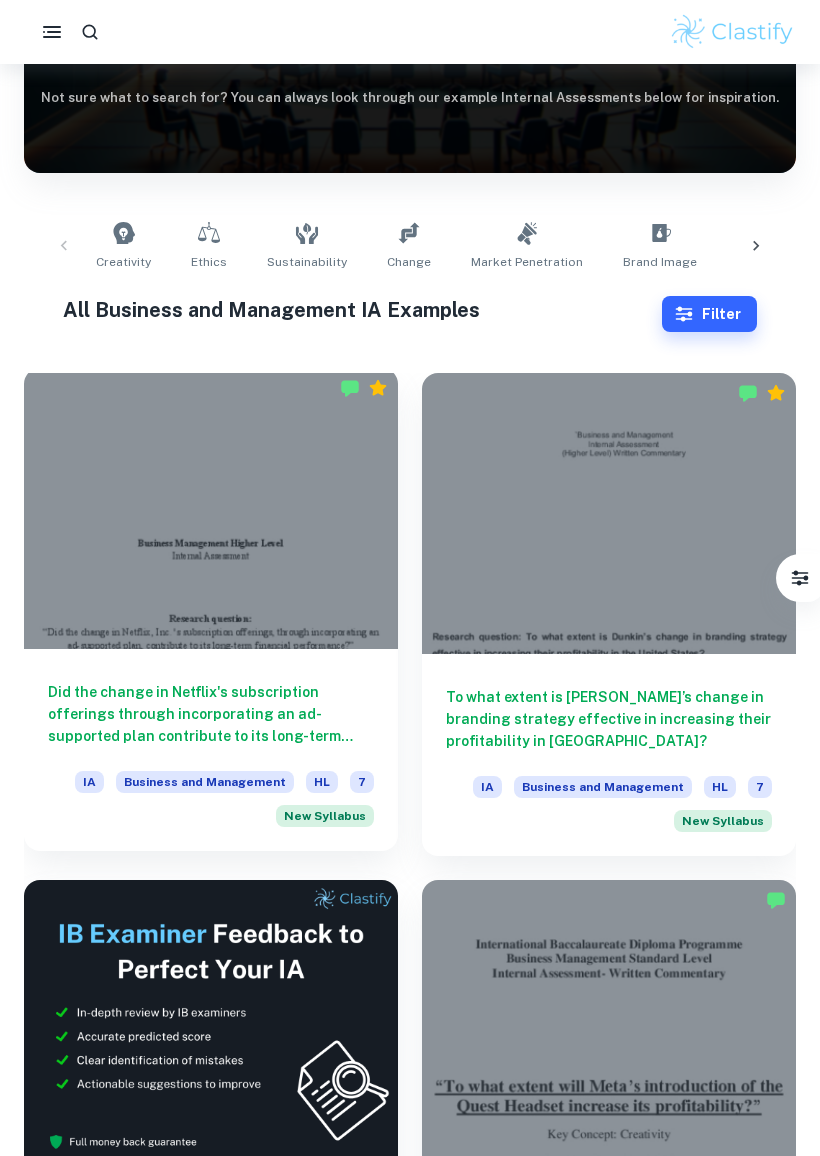 click at bounding box center (211, 508) 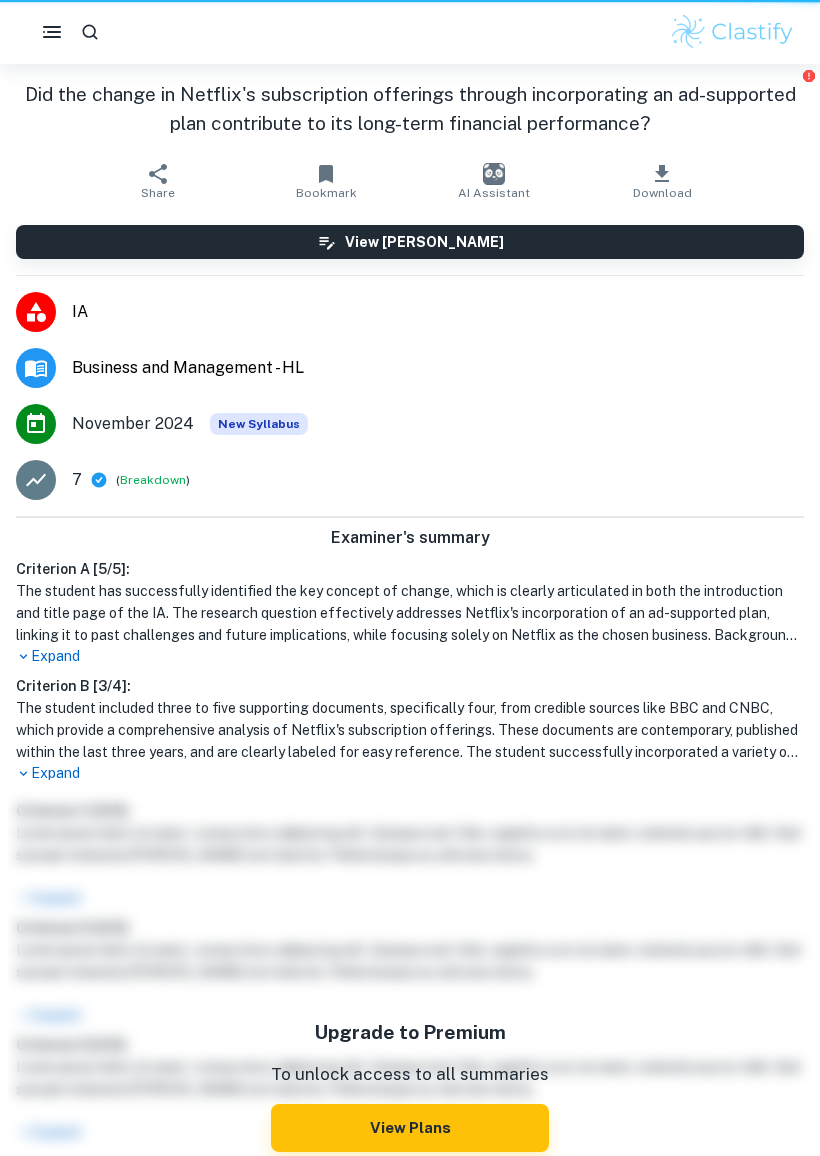 scroll, scrollTop: 0, scrollLeft: 0, axis: both 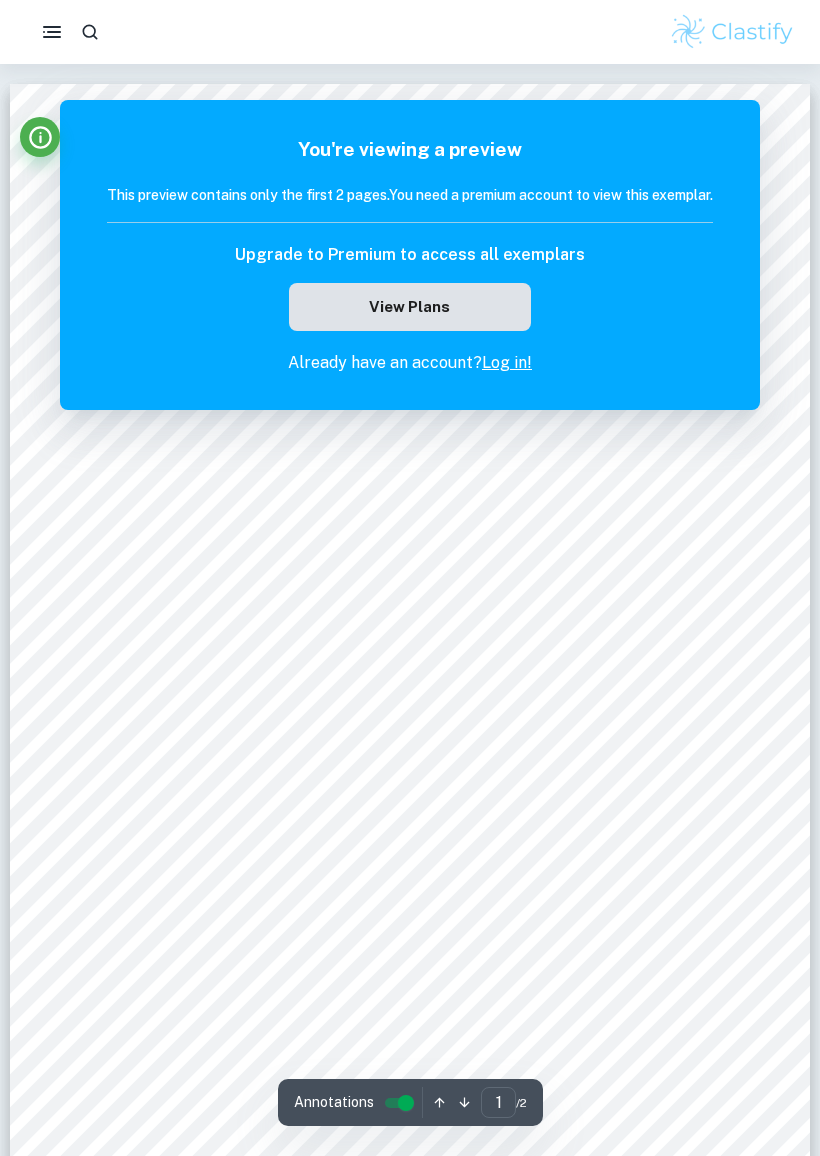 click on "View Plans" at bounding box center [410, 307] 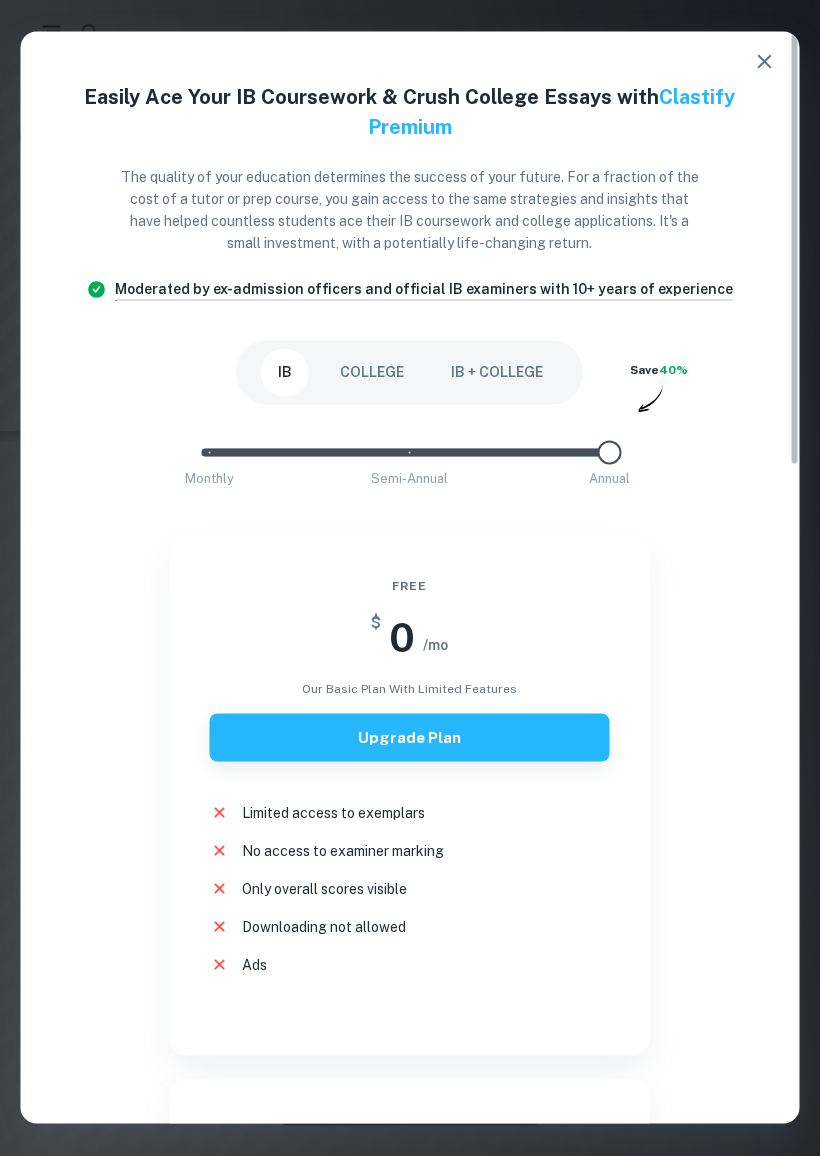 scroll, scrollTop: 782, scrollLeft: 90, axis: both 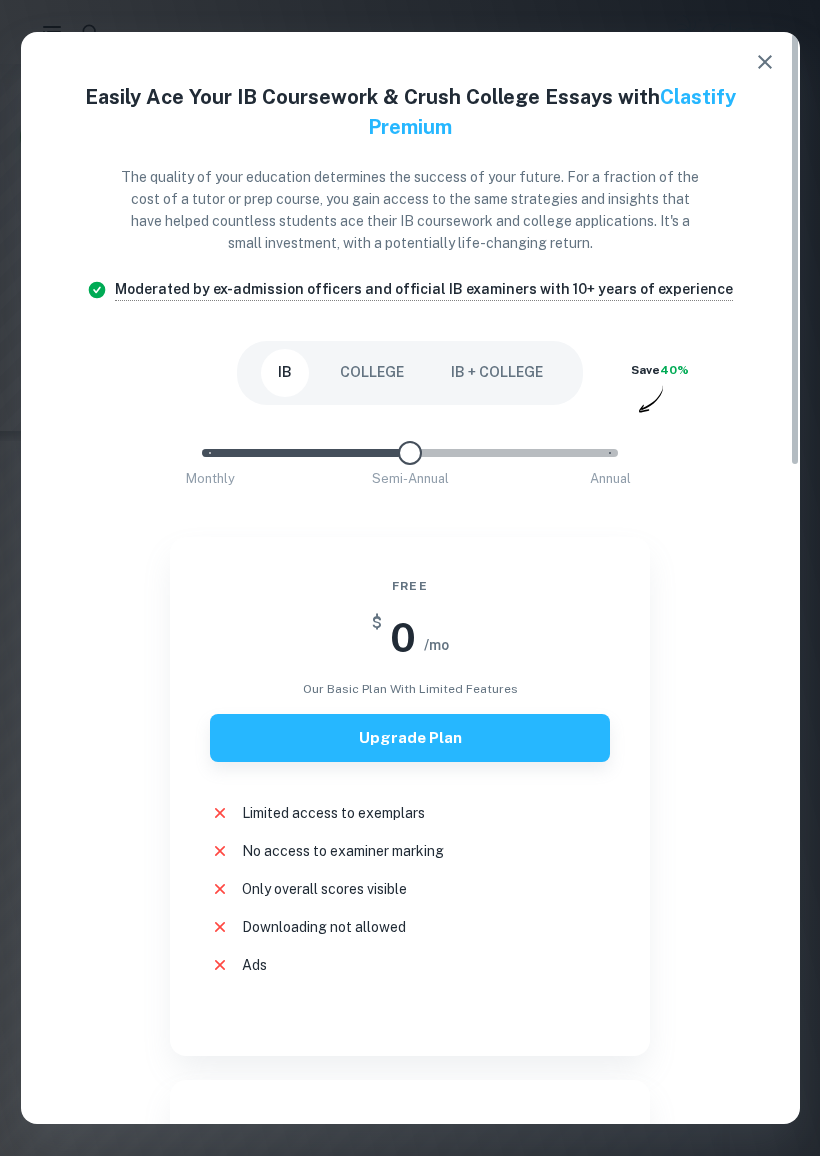 type on "2" 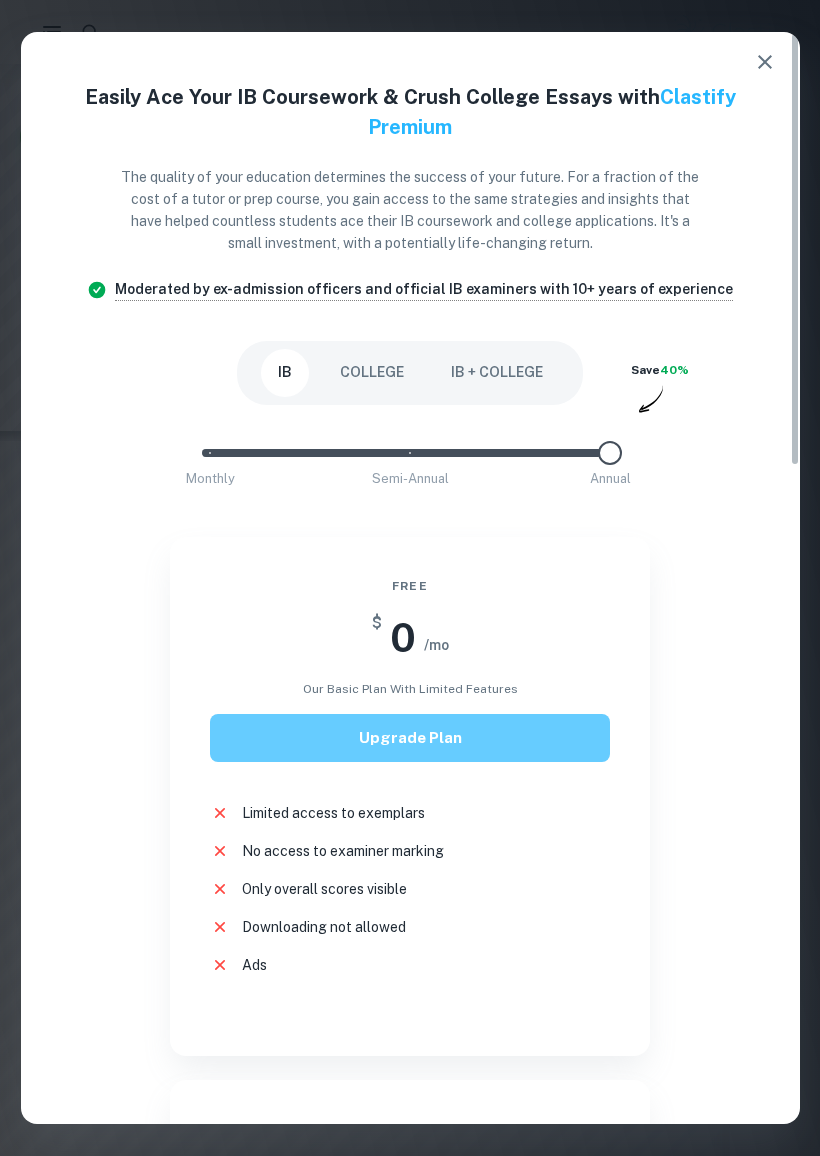 click on "Upgrade Plan" at bounding box center [410, 738] 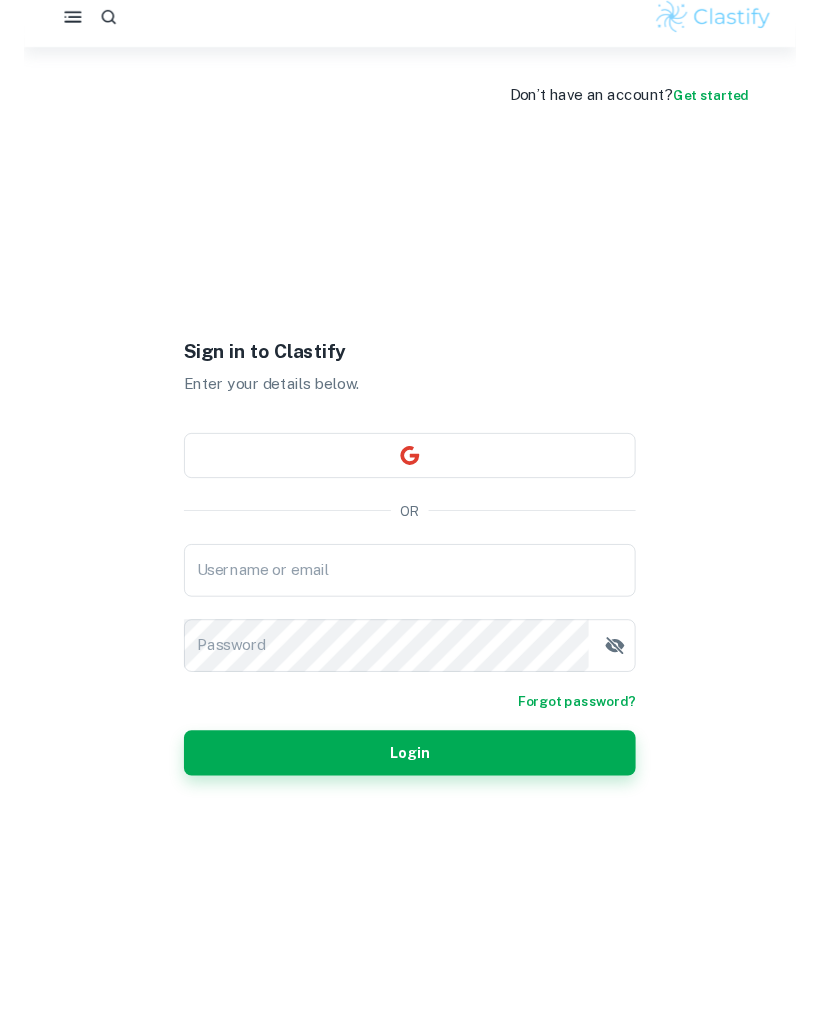 scroll, scrollTop: 0, scrollLeft: 0, axis: both 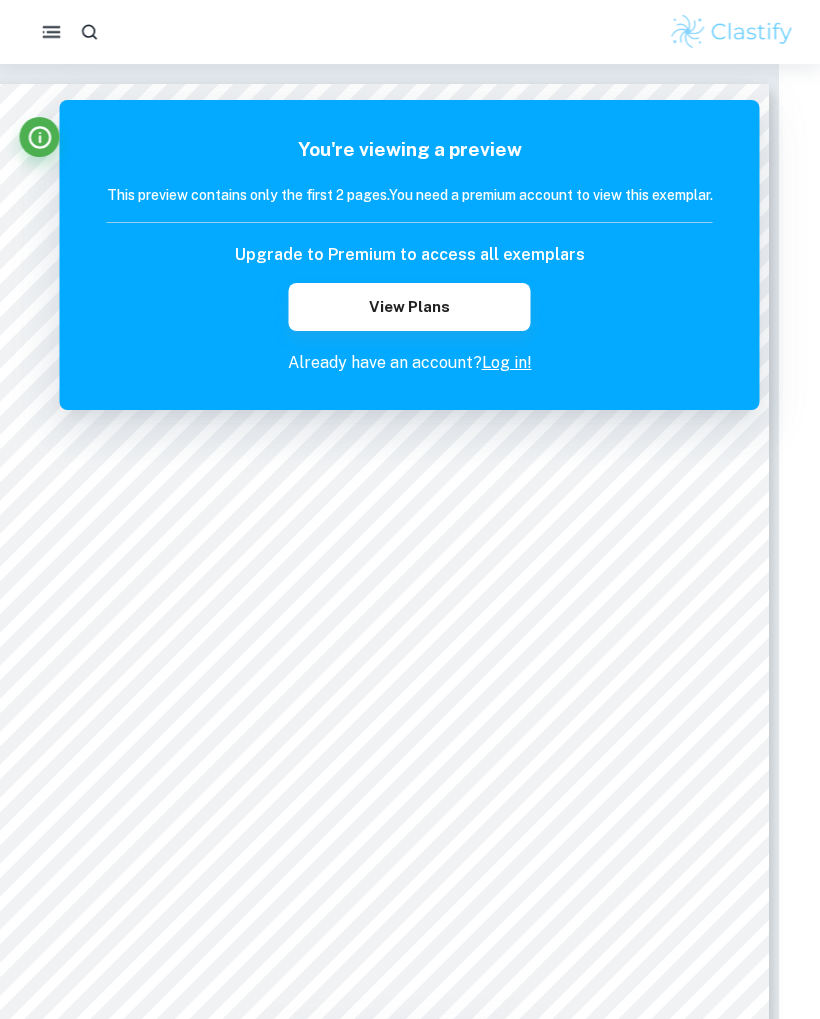 click at bounding box center [51, 31] 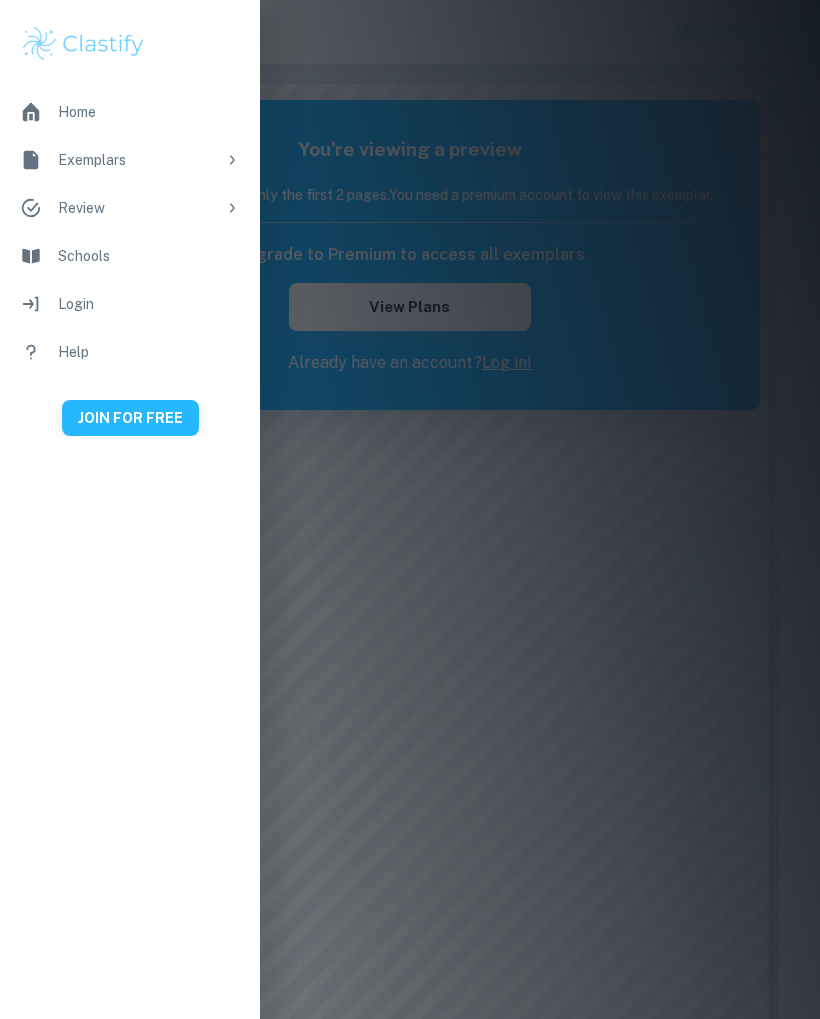 click on "Login" at bounding box center [149, 304] 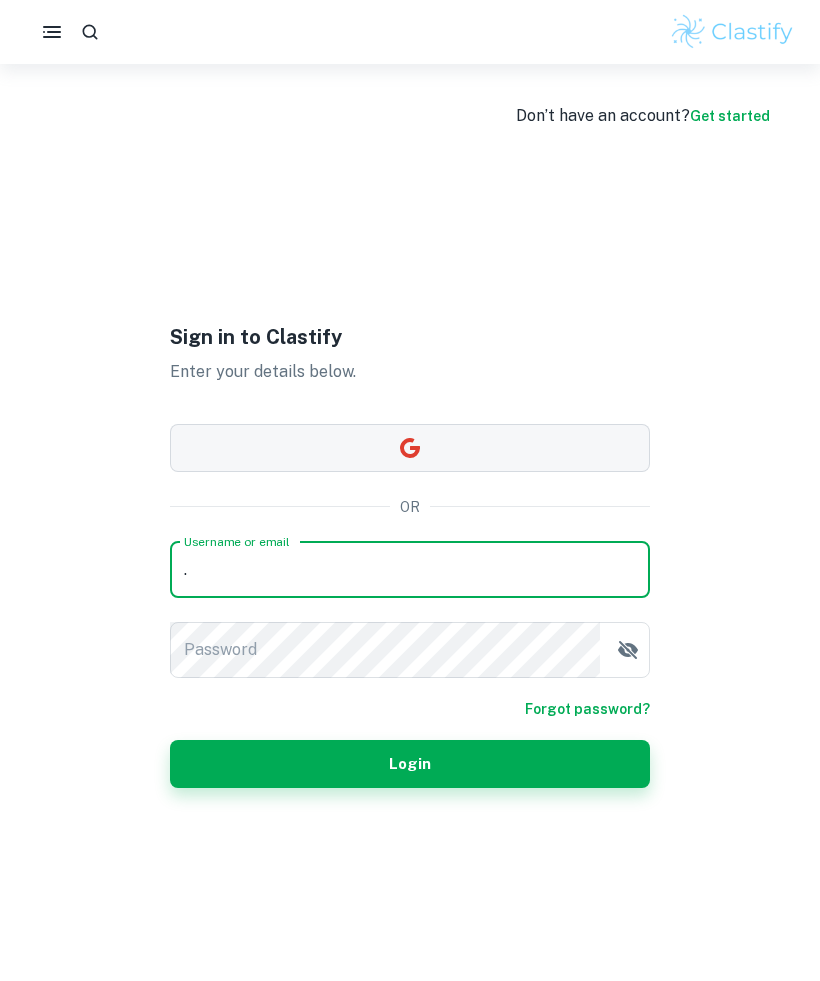 type on "." 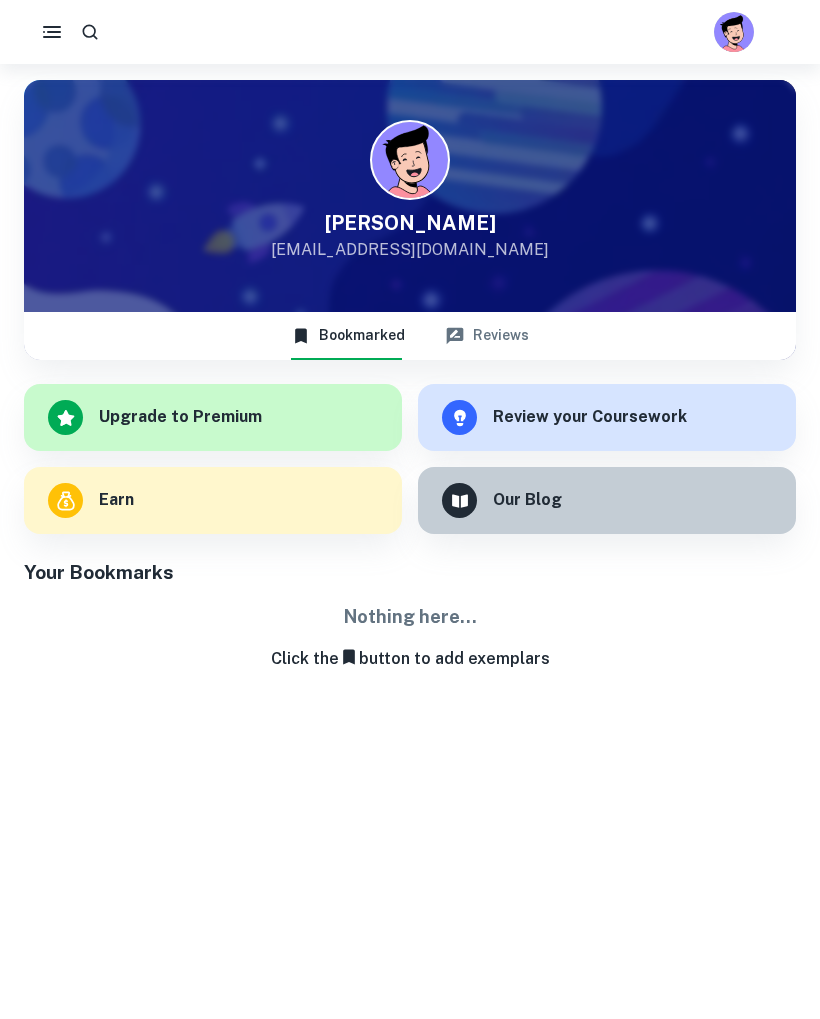 scroll, scrollTop: 0, scrollLeft: 0, axis: both 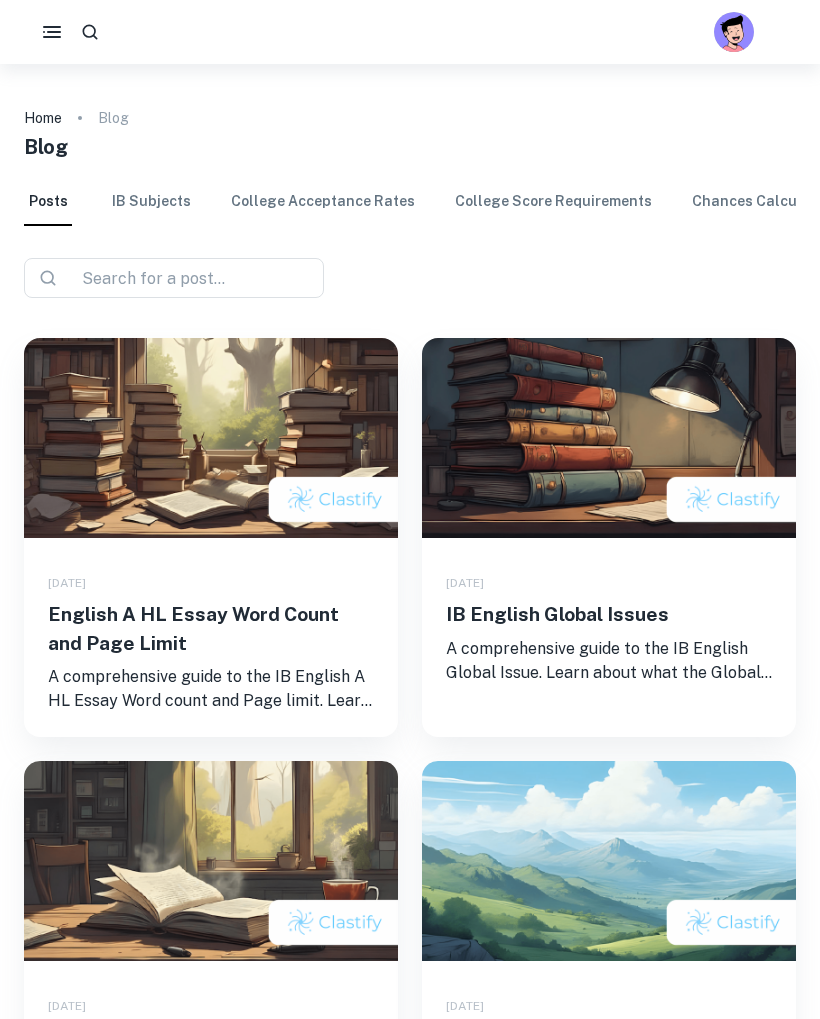click at bounding box center [90, 32] 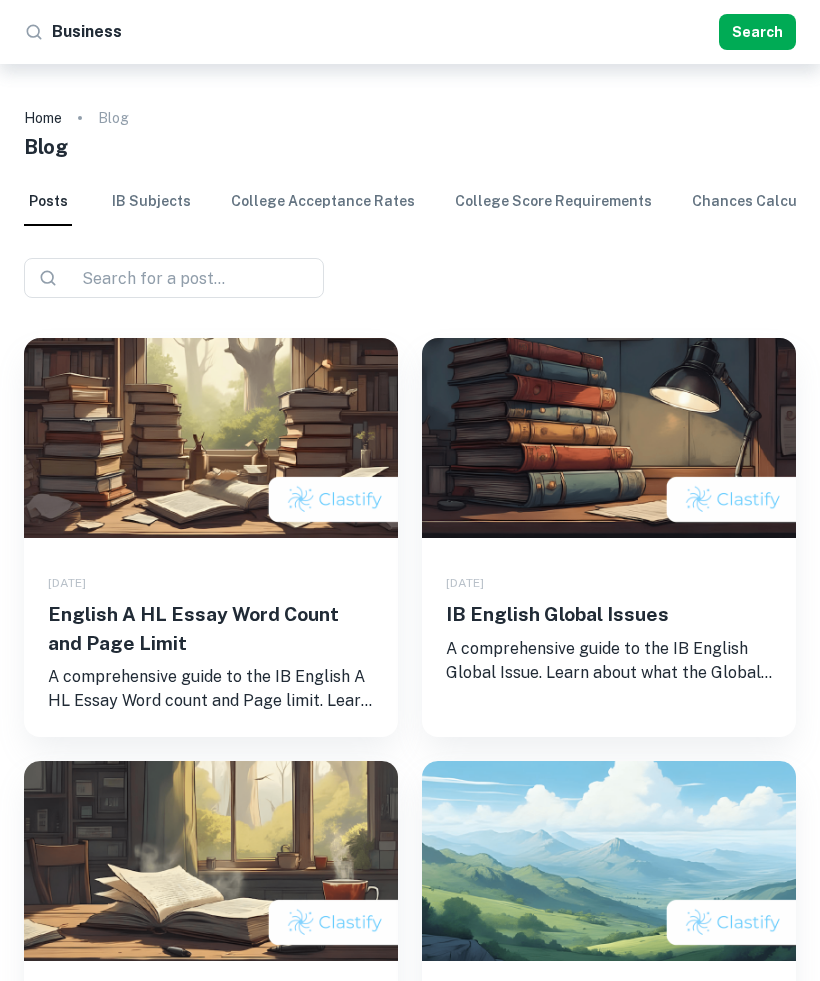 type on "Business" 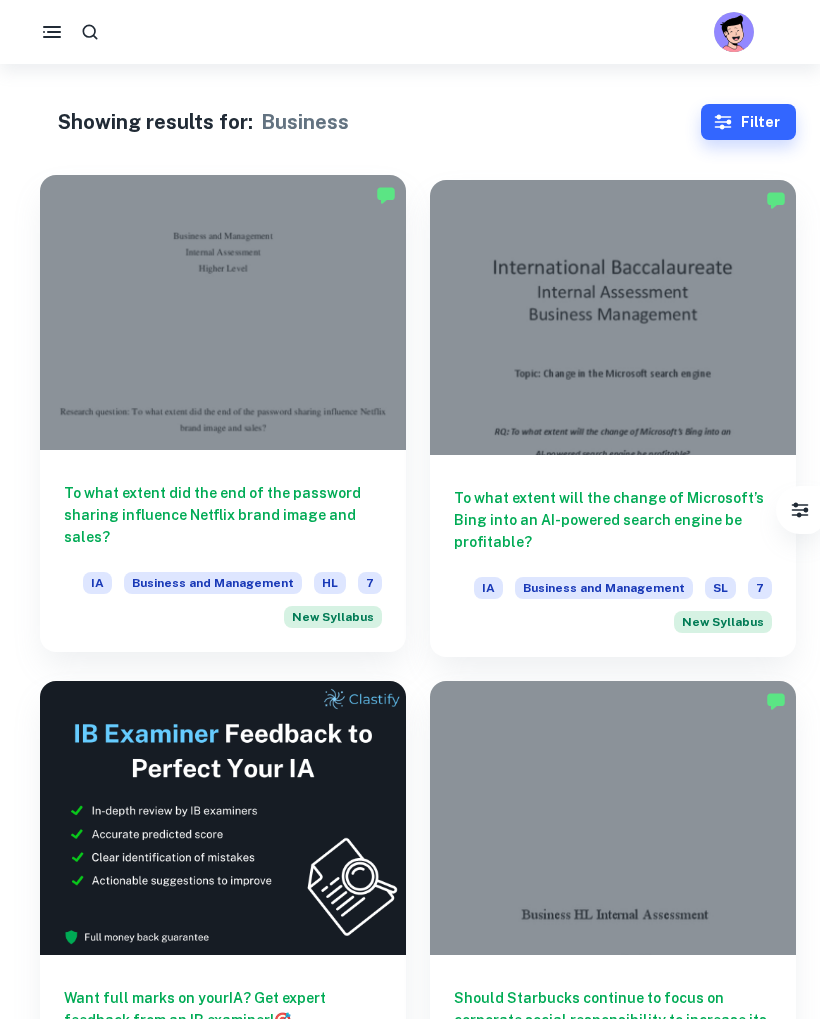 click at bounding box center [223, 312] 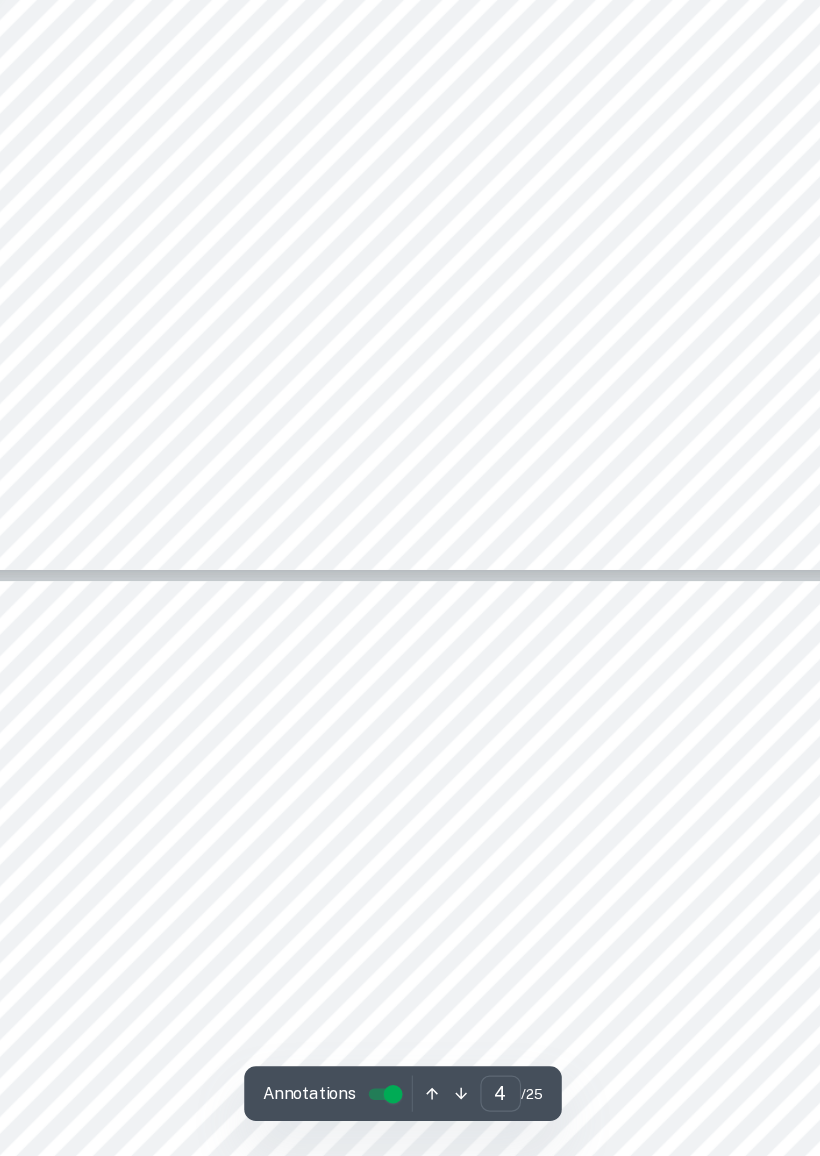 scroll, scrollTop: 3112, scrollLeft: 0, axis: vertical 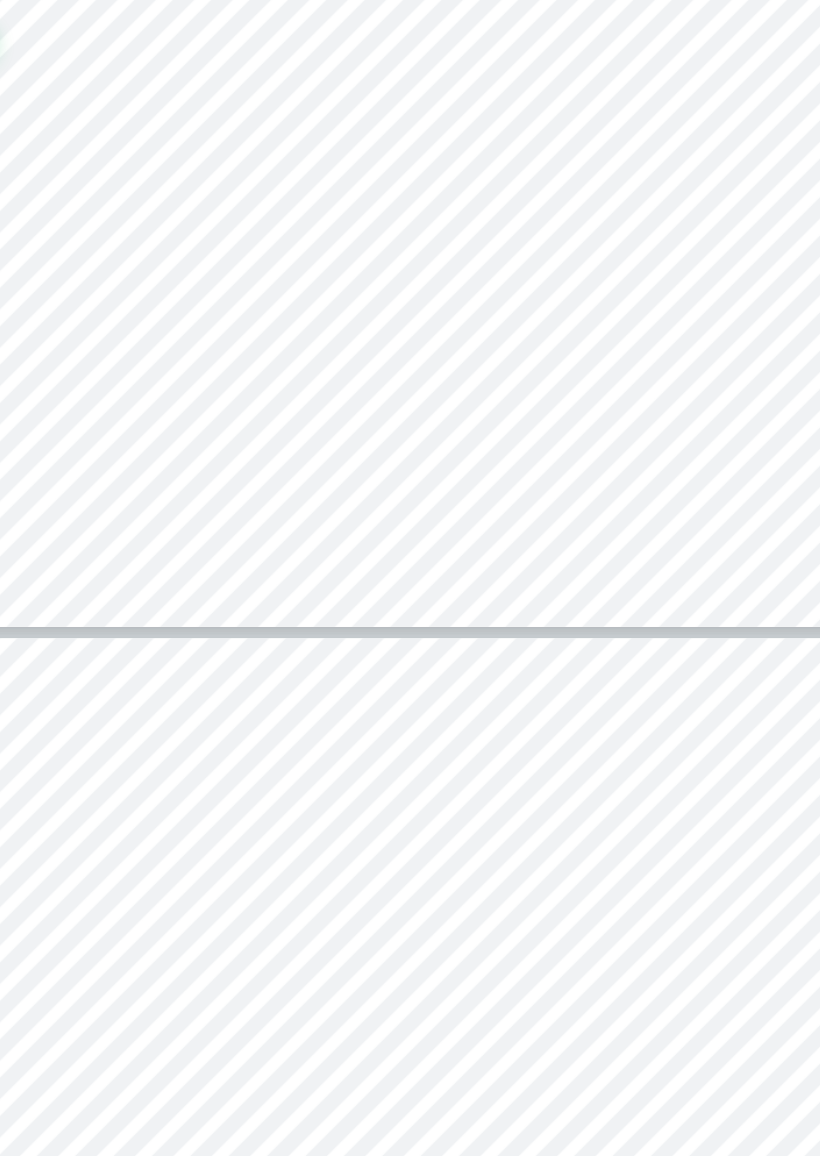 type on "4" 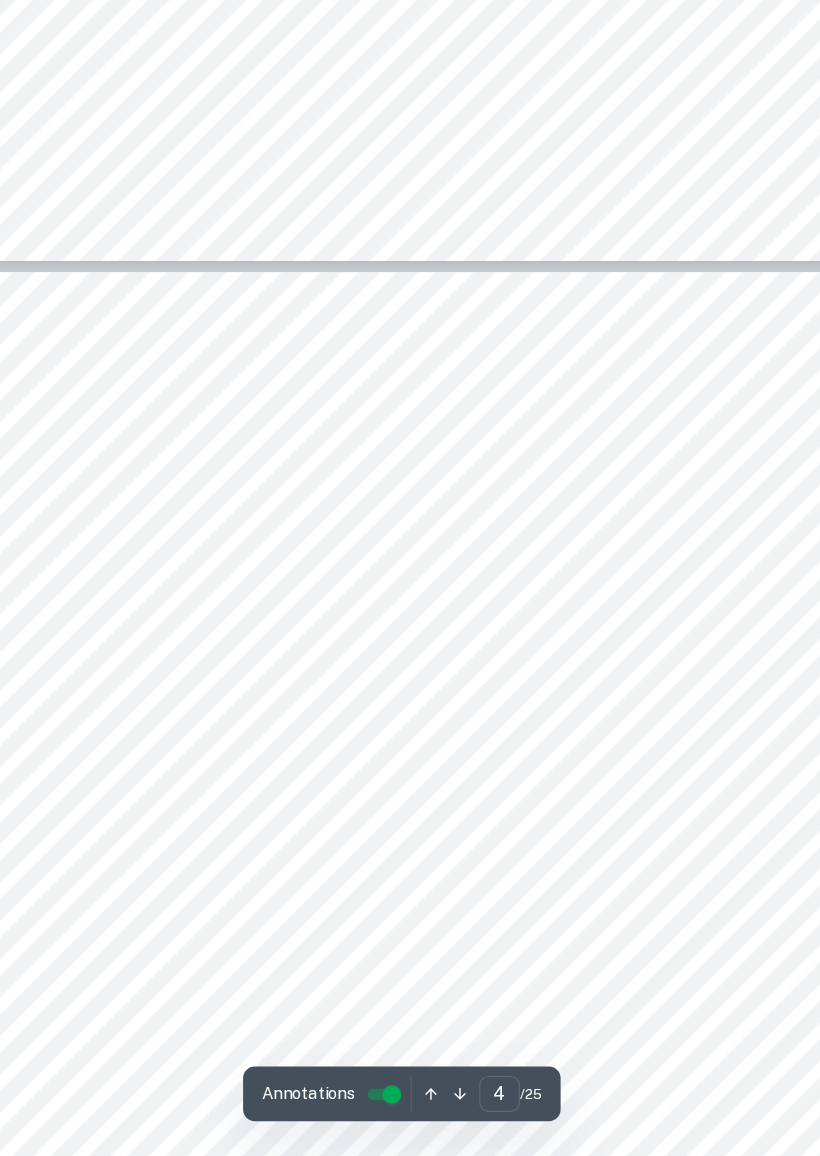 scroll, scrollTop: 3423, scrollLeft: 0, axis: vertical 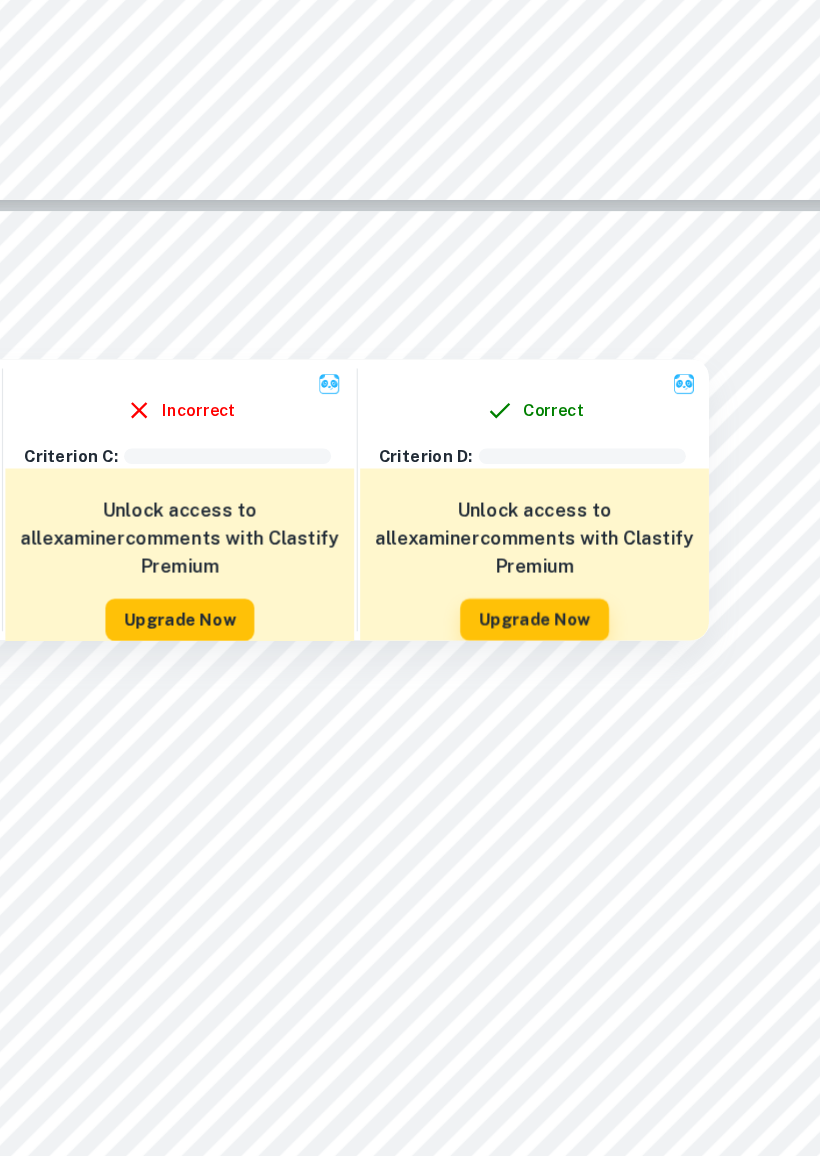click on "Upgrade Now" at bounding box center (220, 695) 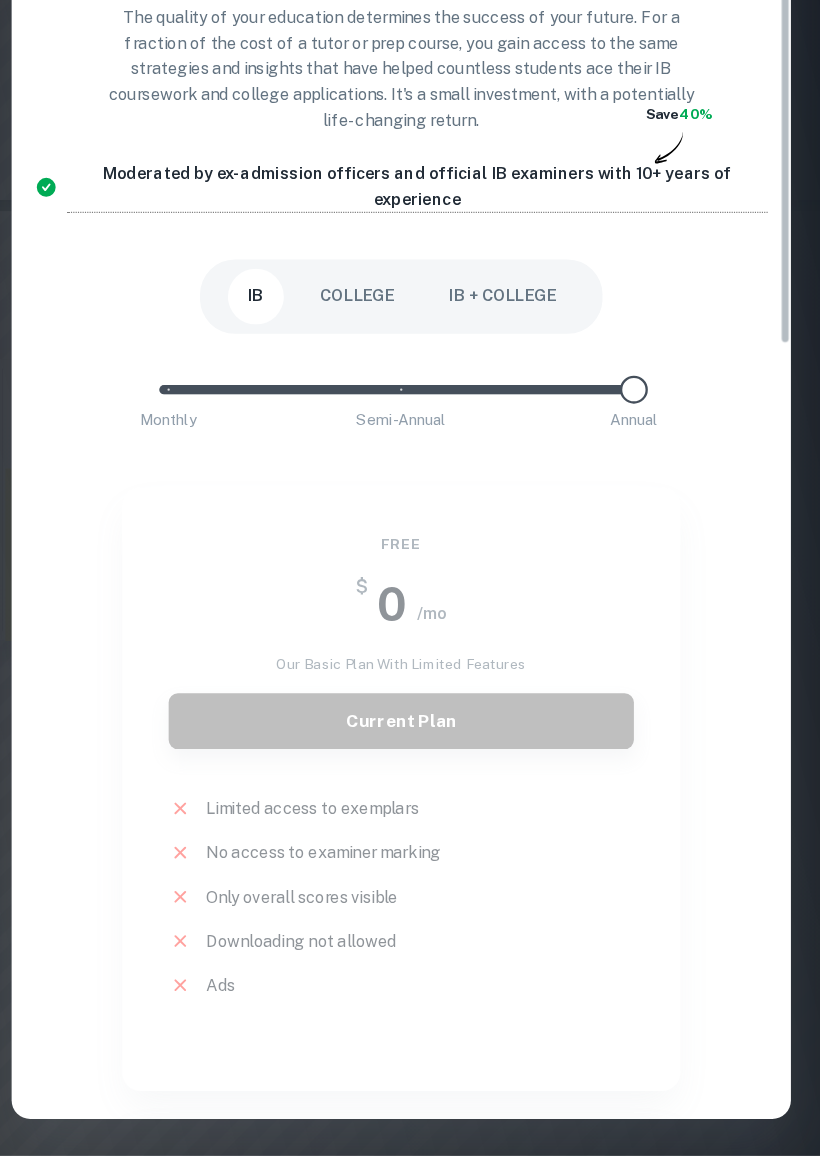 click on "COLLEGE" at bounding box center (372, 417) 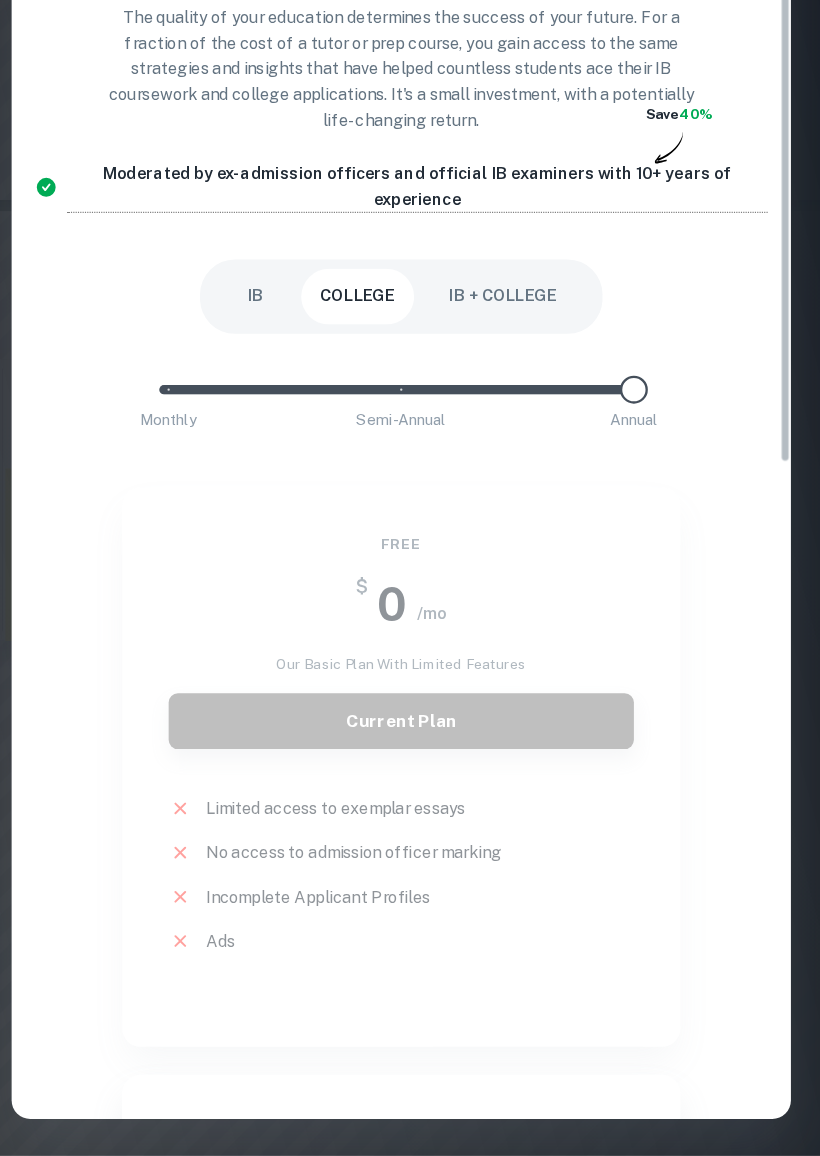 click on "IB" at bounding box center [285, 417] 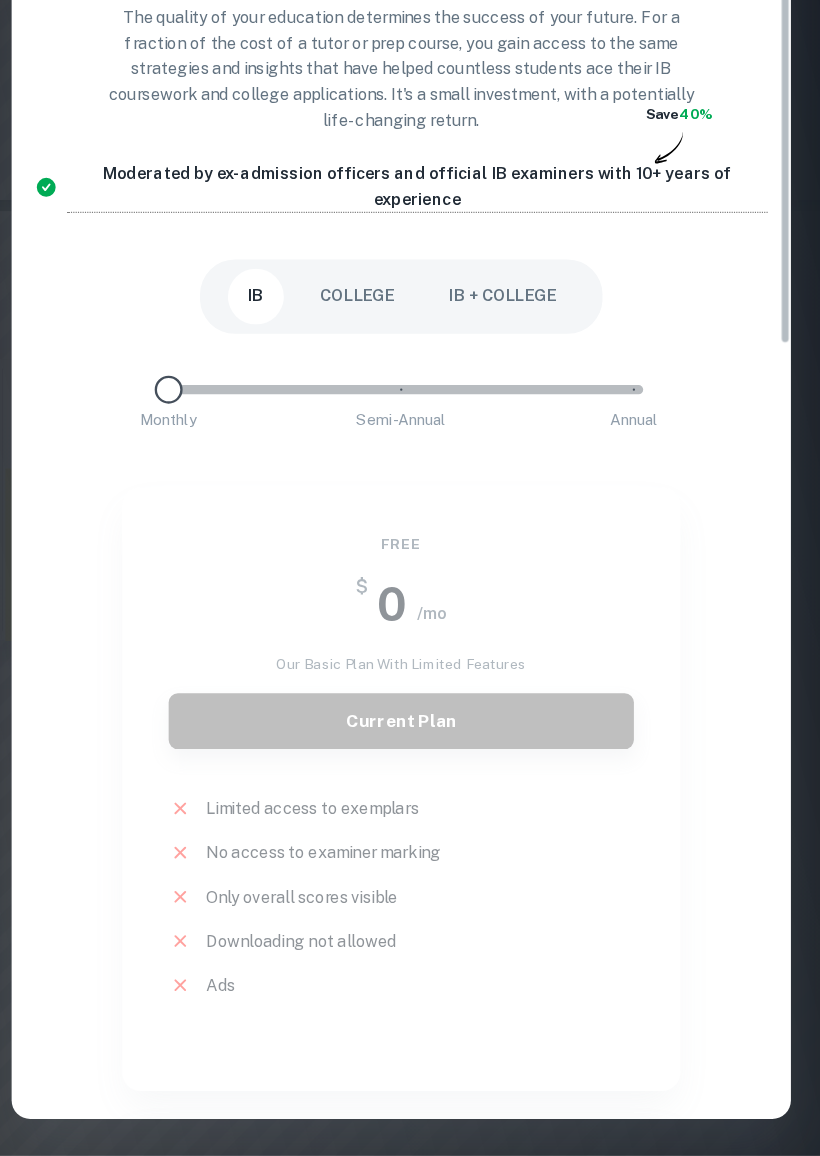 click on "Monthly Semi-Annual Annual" at bounding box center (410, 497) 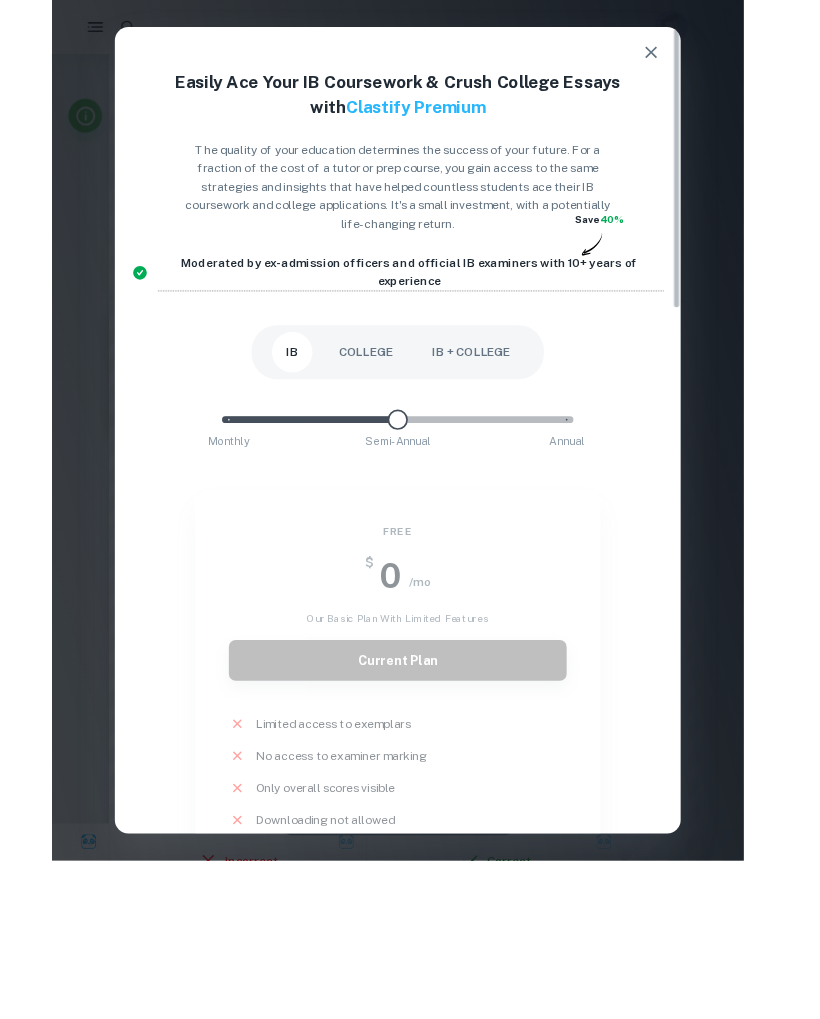 scroll, scrollTop: 3010, scrollLeft: 0, axis: vertical 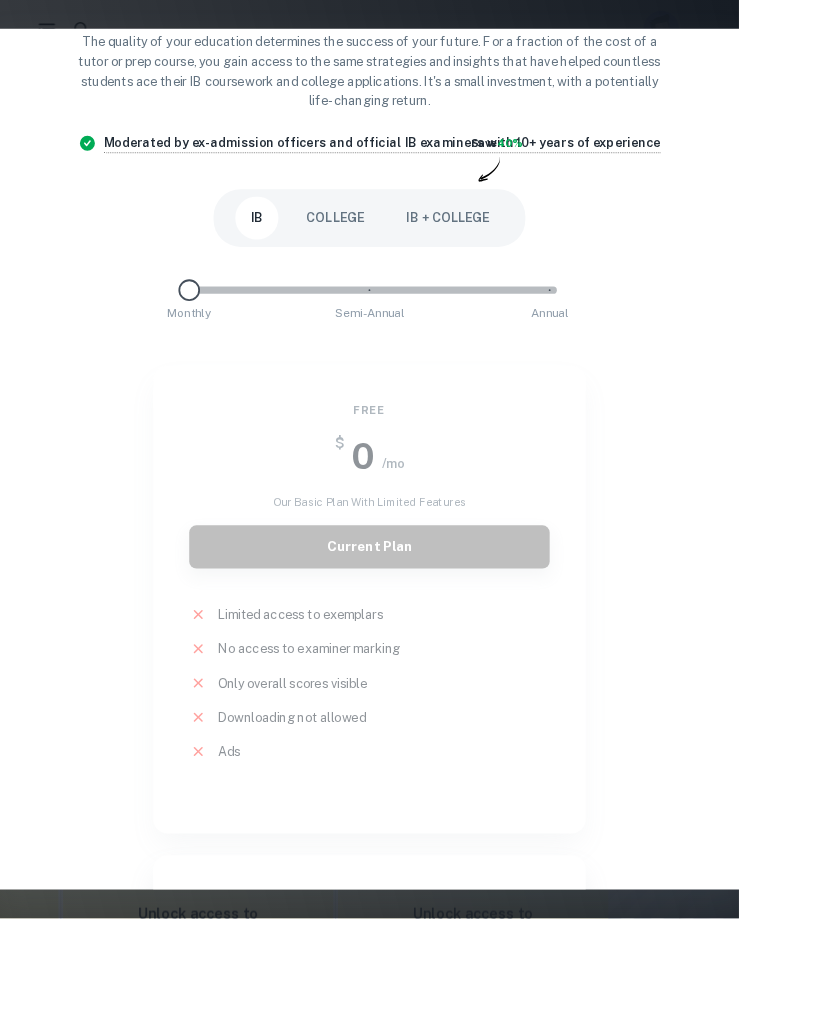 click on "Free $ 0 /mo Our basic plan with limited features Current Plan Limited access to exemplars New! No access to examiner marking New! Only overall scores visible New! Downloading not allowed New! Ads New!" at bounding box center (398, 653) 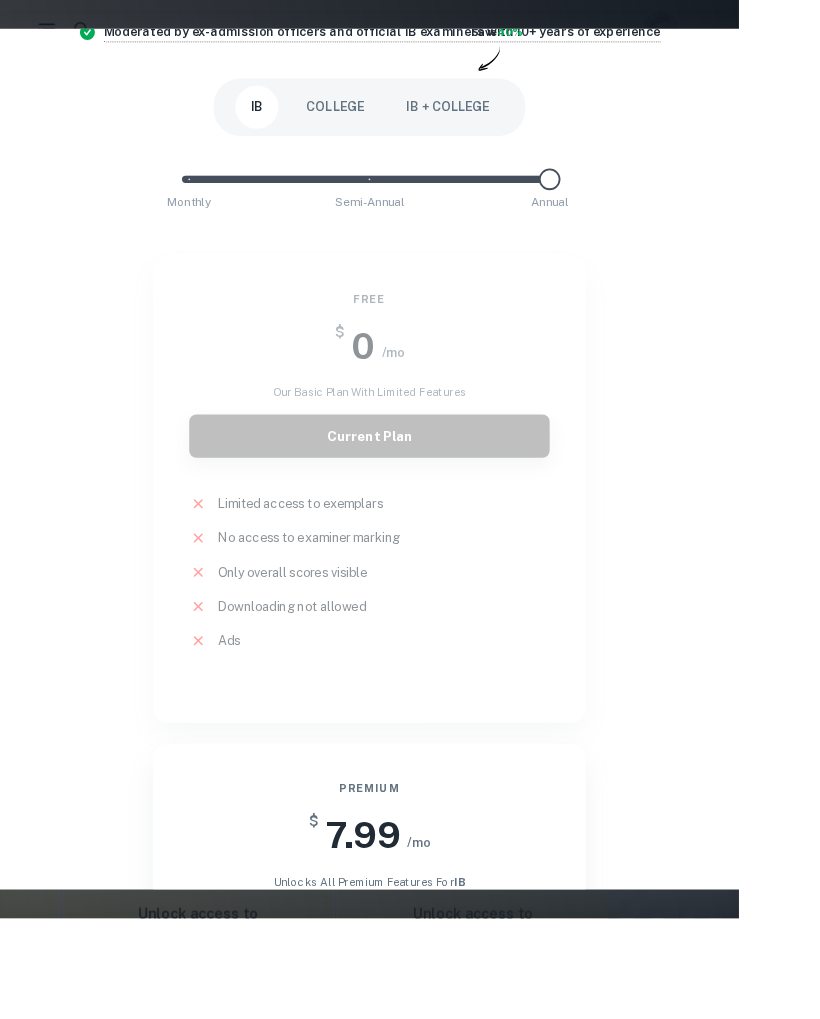 type on "2" 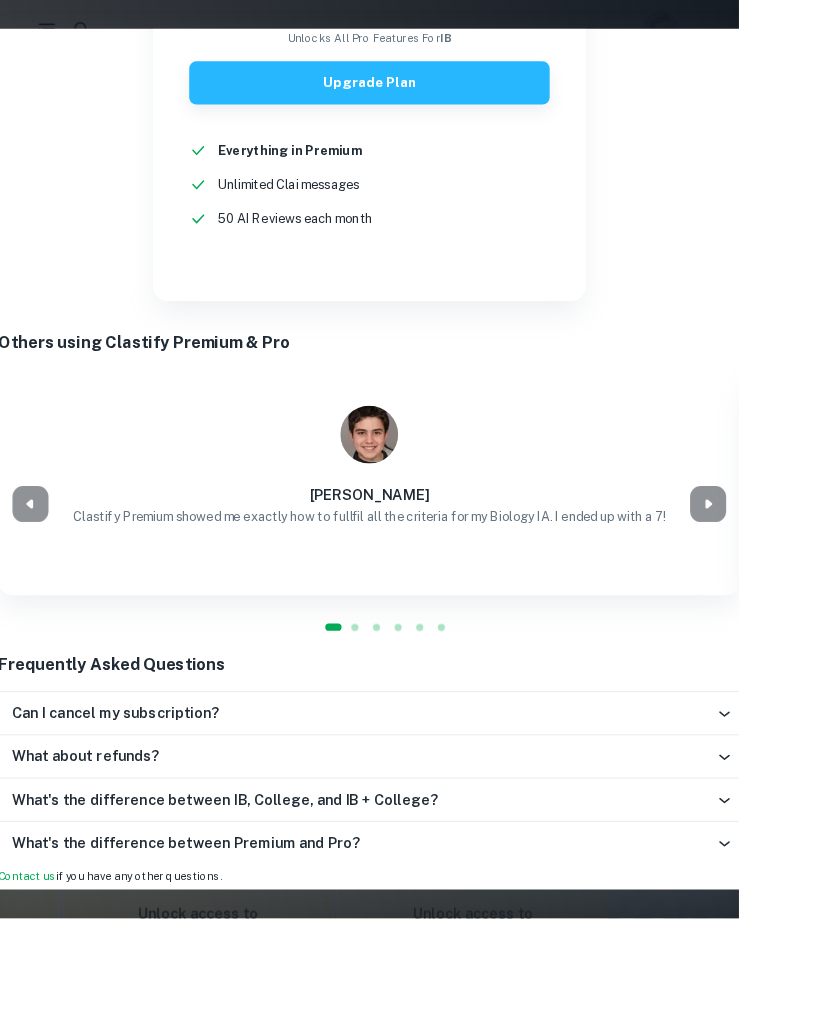 scroll, scrollTop: 1778, scrollLeft: 0, axis: vertical 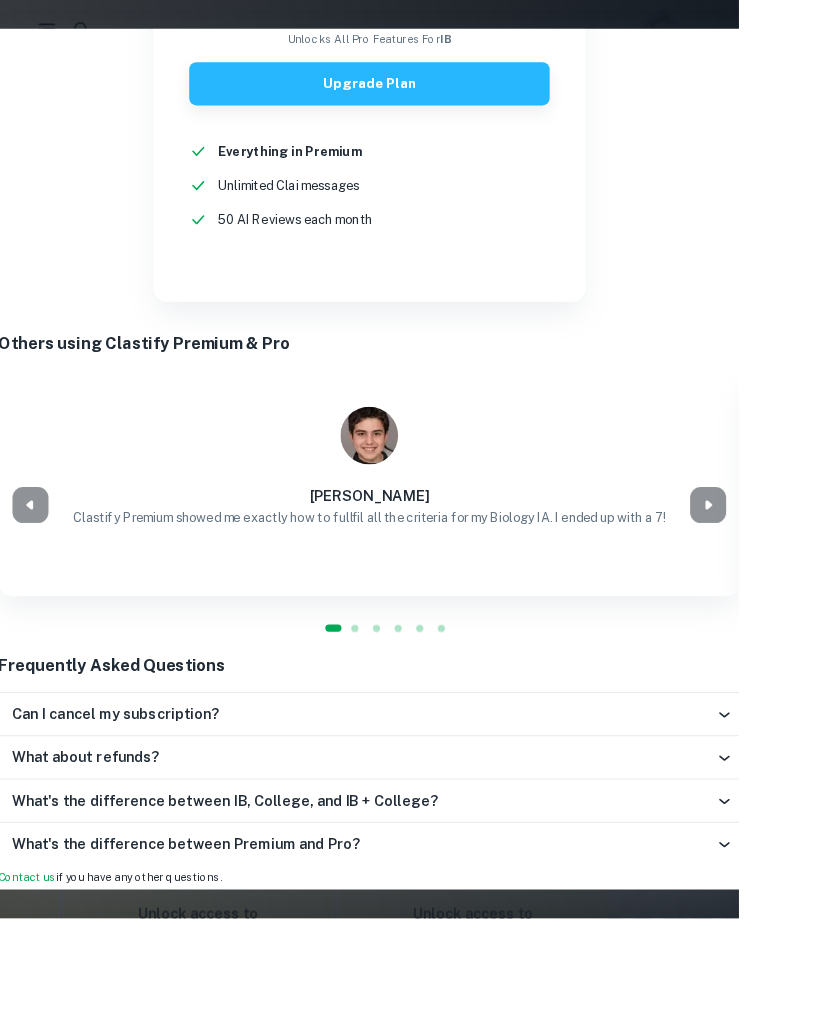 click on "Can I cancel my subscription?" at bounding box center (404, 793) 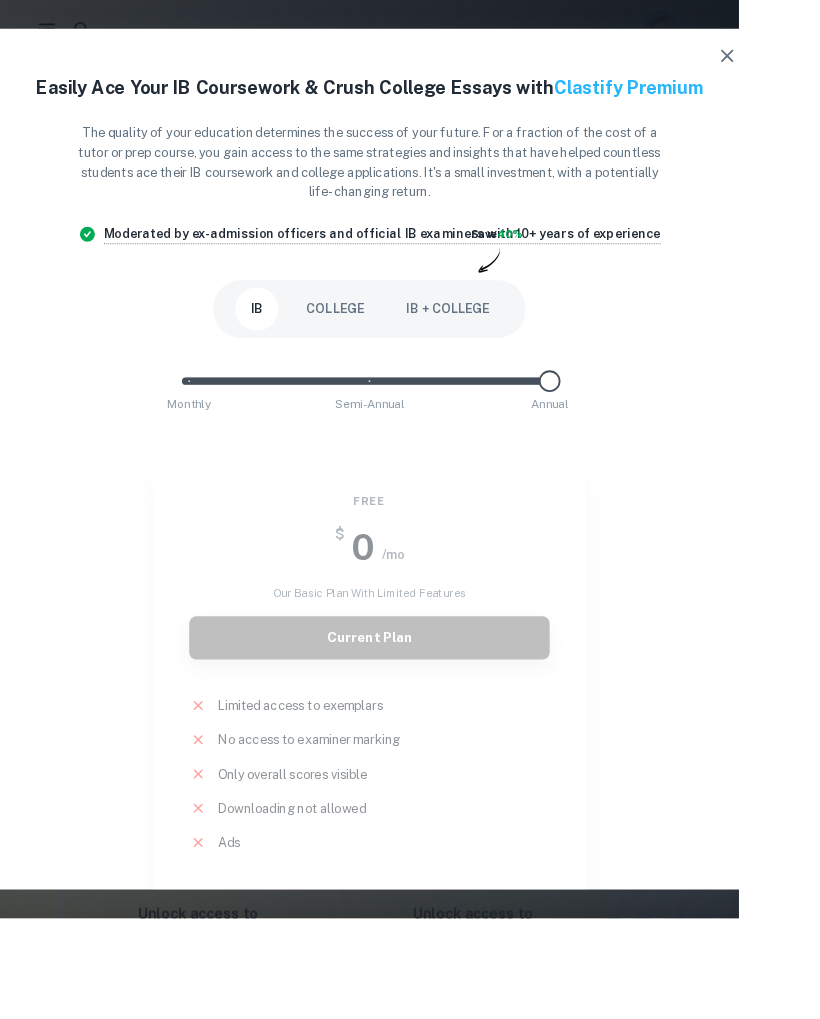scroll, scrollTop: 0, scrollLeft: 0, axis: both 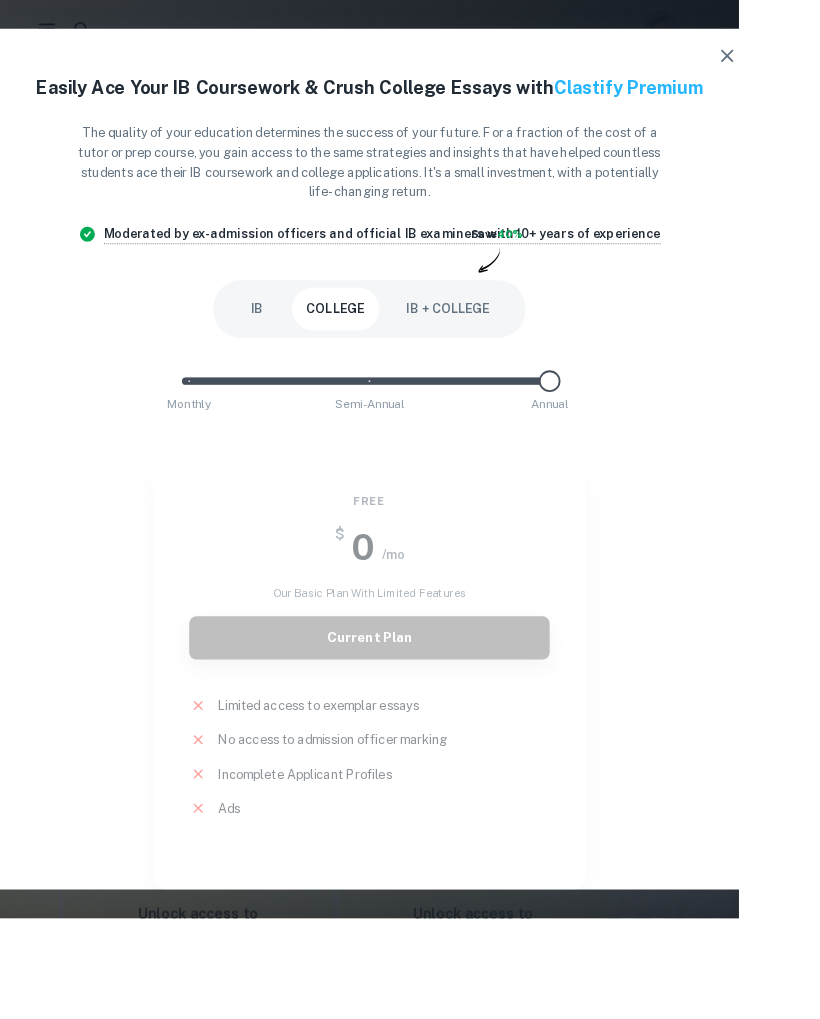 click on "IB + COLLEGE" at bounding box center [497, 343] 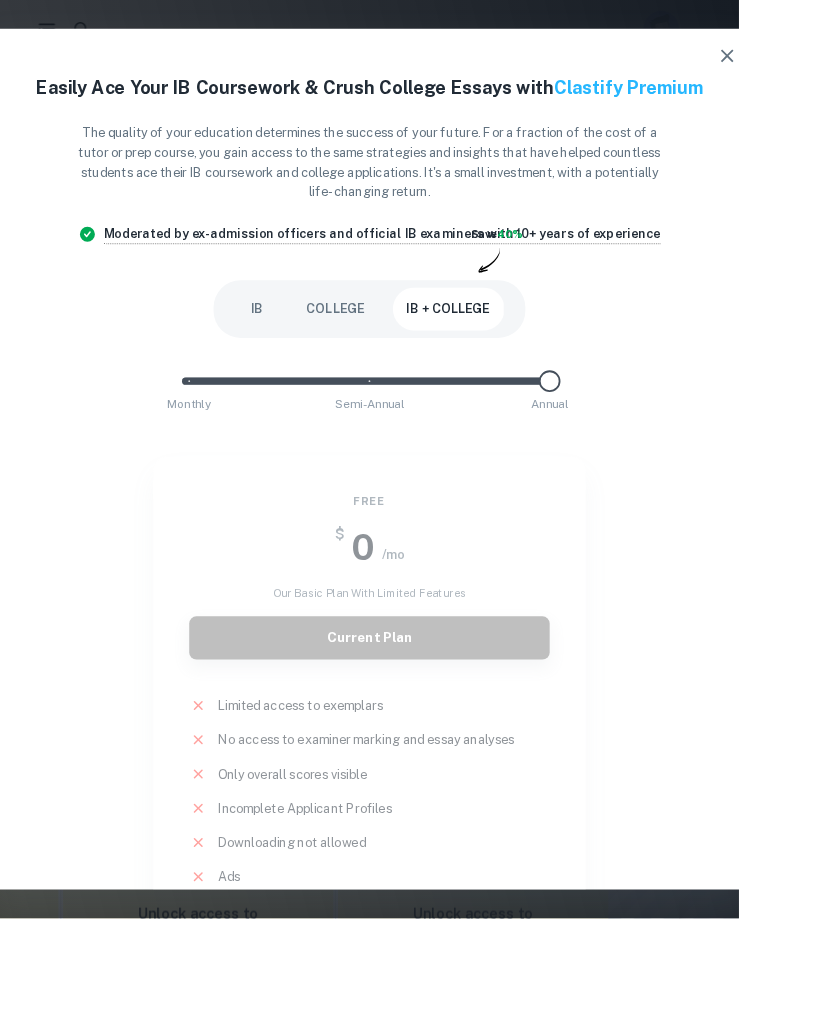 click on "IB + COLLEGE" at bounding box center (497, 343) 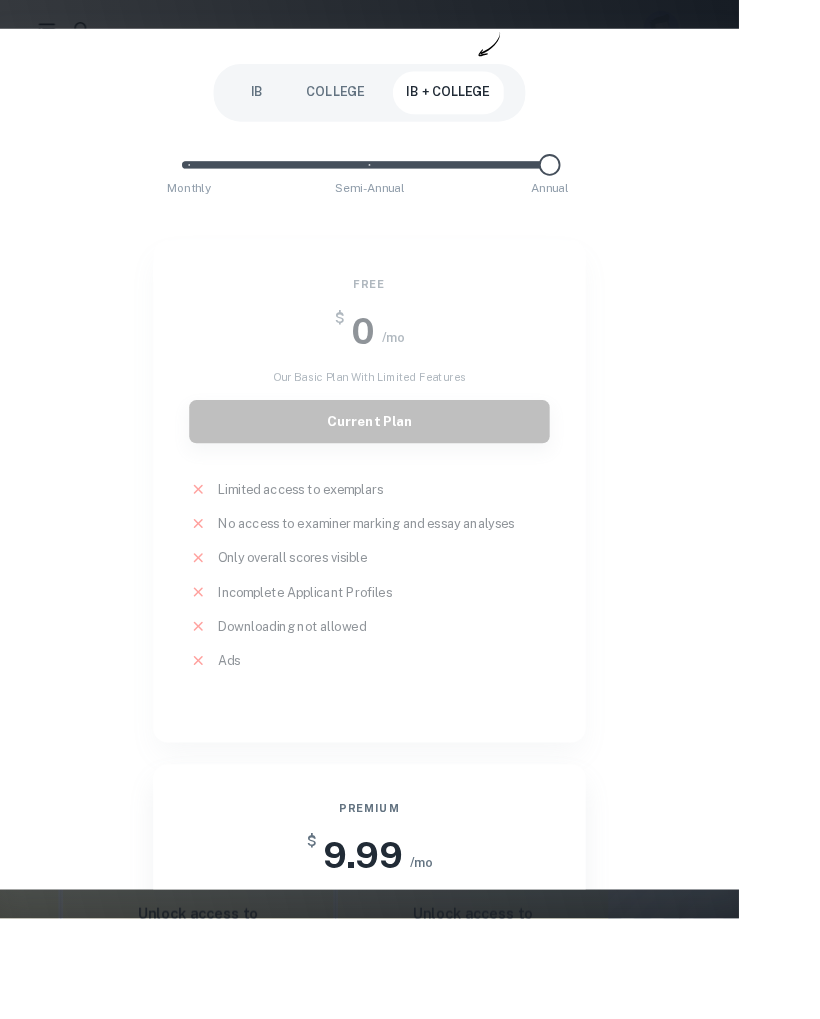 scroll, scrollTop: 65, scrollLeft: 0, axis: vertical 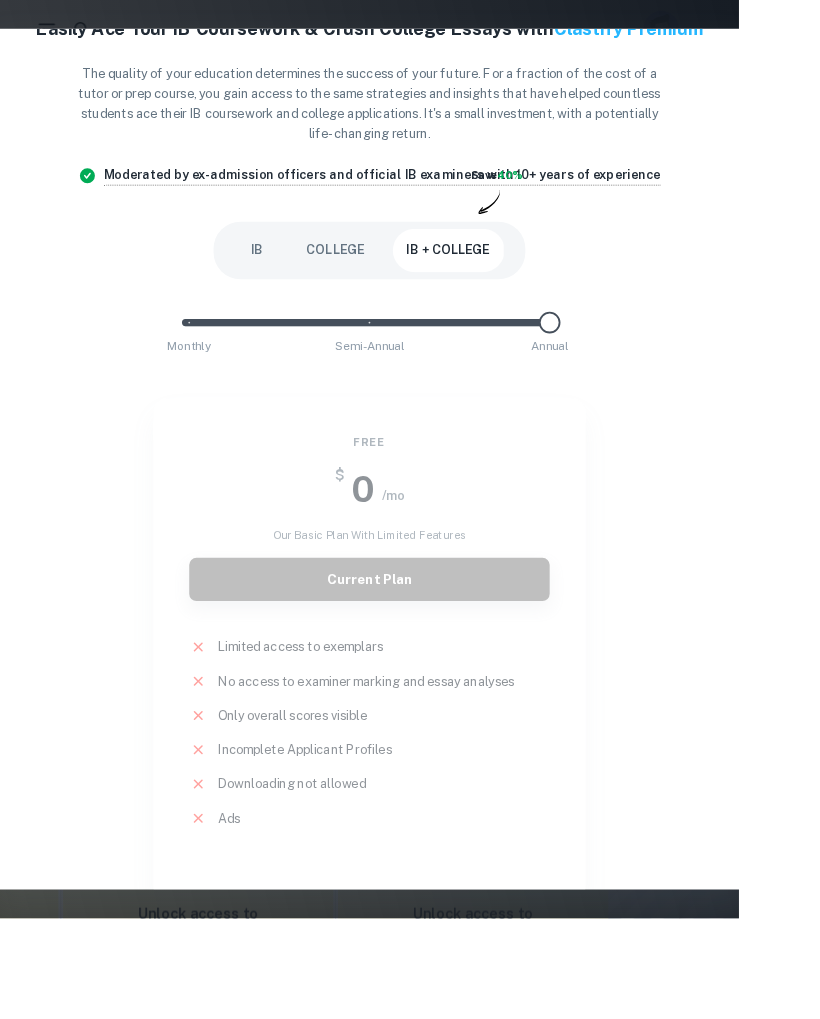 click on "IB" at bounding box center [285, 278] 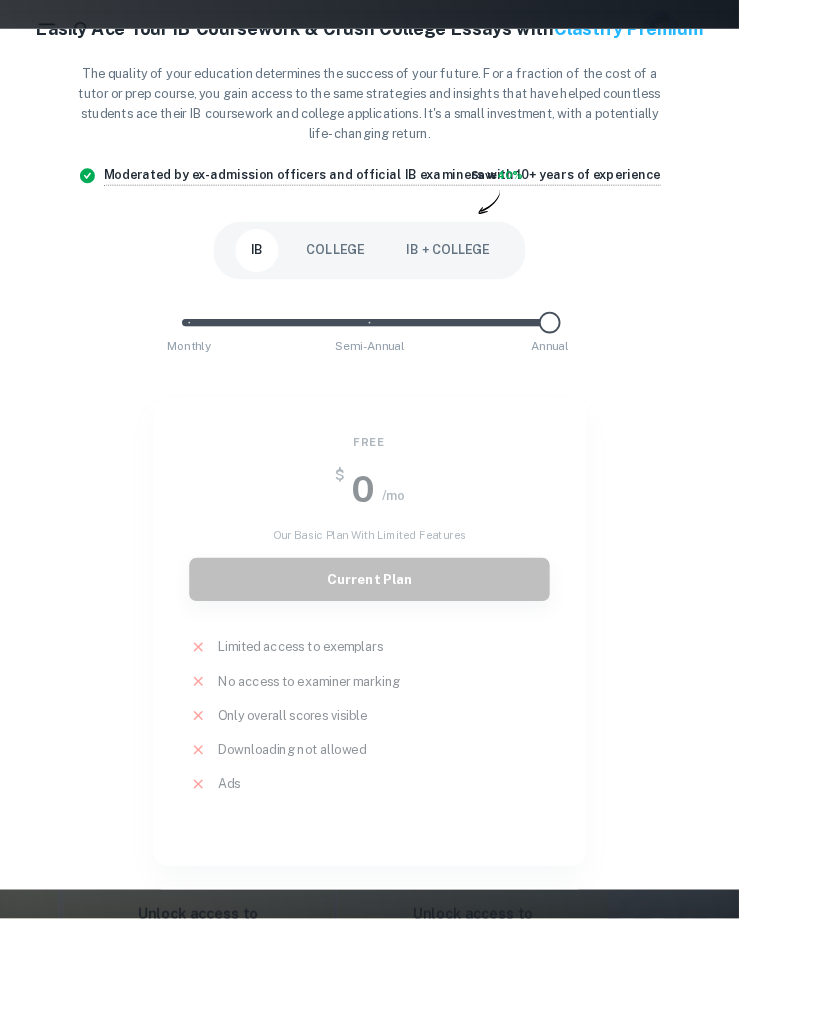 click on "IB" at bounding box center [285, 278] 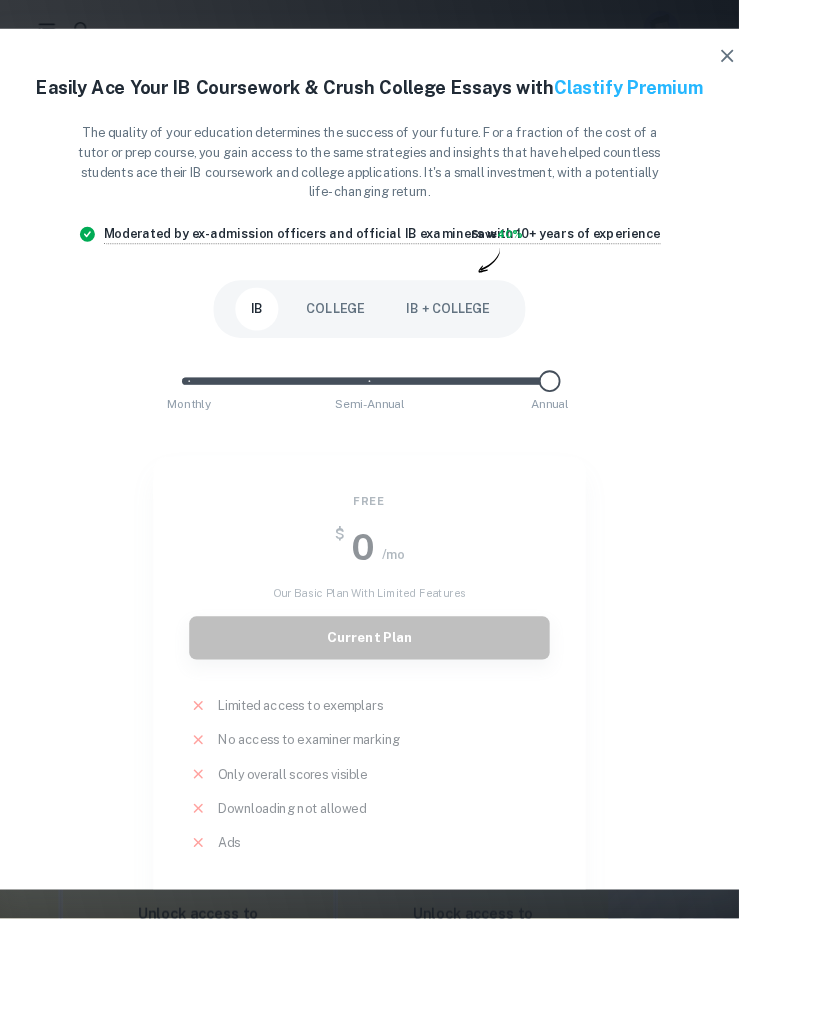 scroll, scrollTop: 0, scrollLeft: 0, axis: both 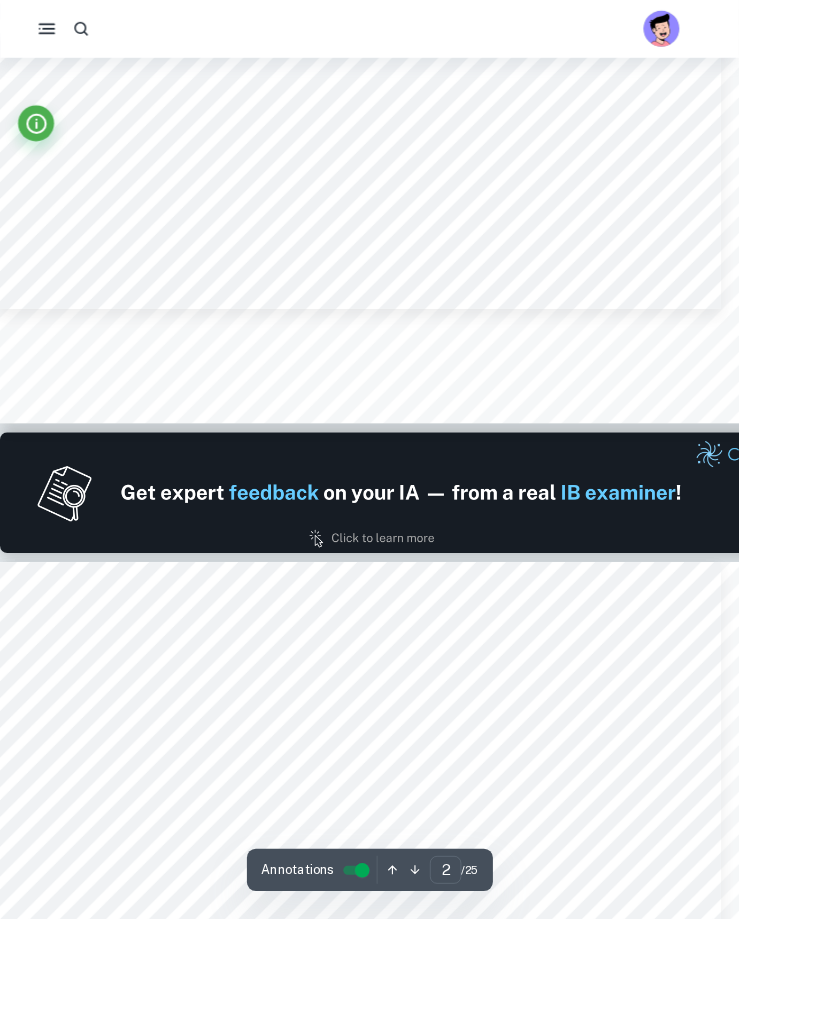 type on "1" 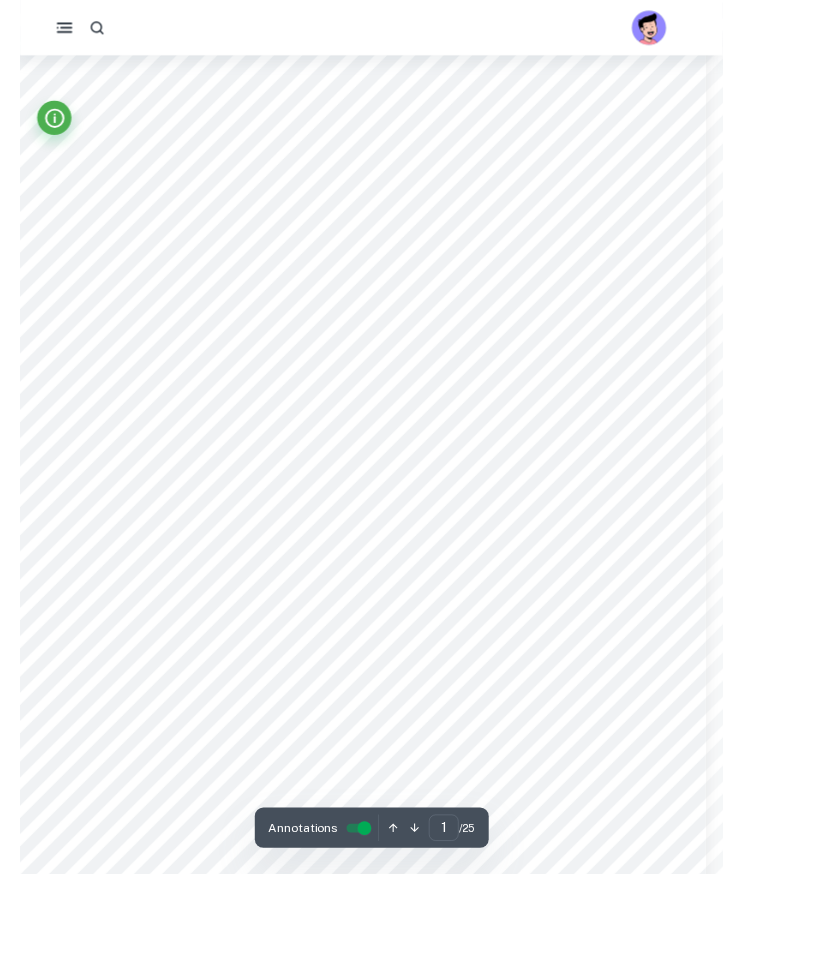 scroll, scrollTop: 0, scrollLeft: 0, axis: both 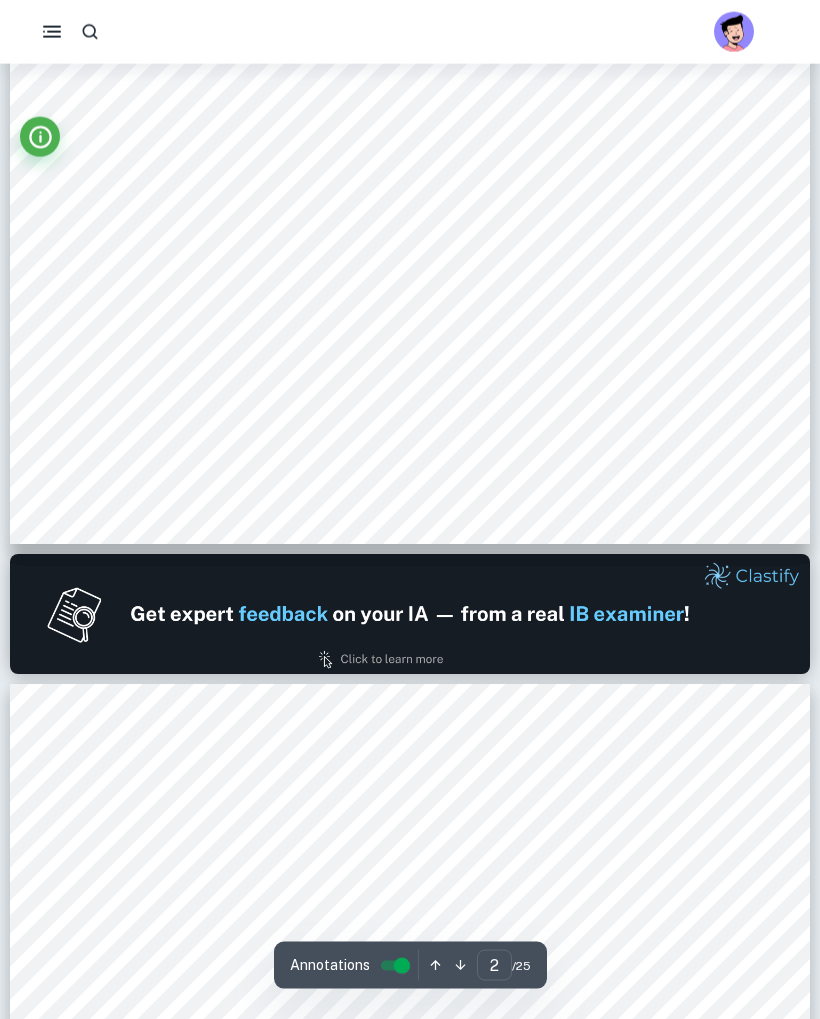 type on "1" 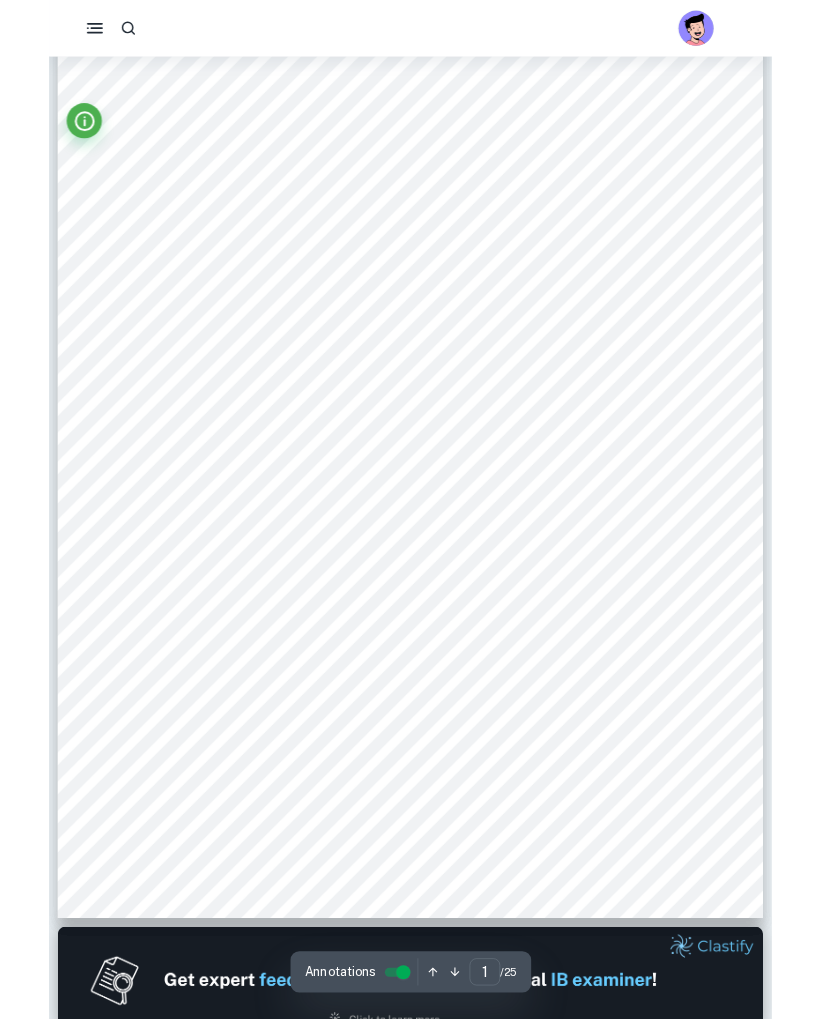 scroll, scrollTop: 0, scrollLeft: 0, axis: both 